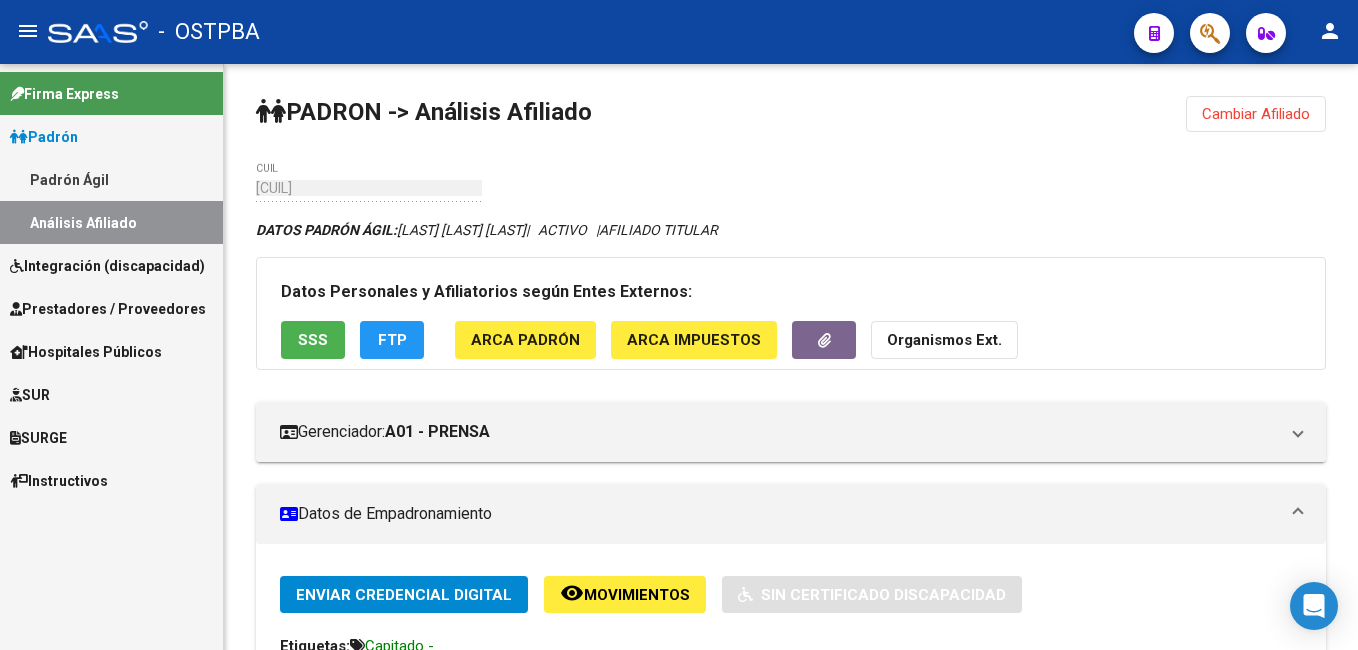 scroll, scrollTop: 0, scrollLeft: 0, axis: both 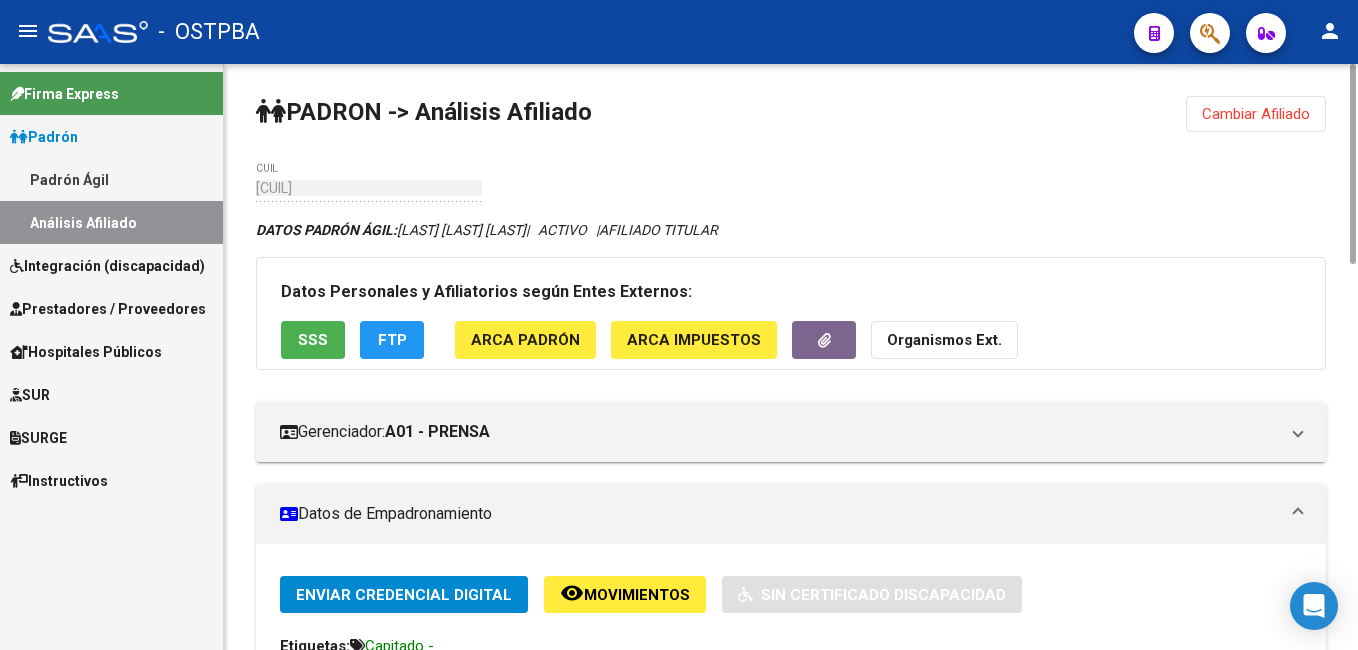 drag, startPoint x: 1351, startPoint y: 282, endPoint x: 1252, endPoint y: 88, distance: 217.80037 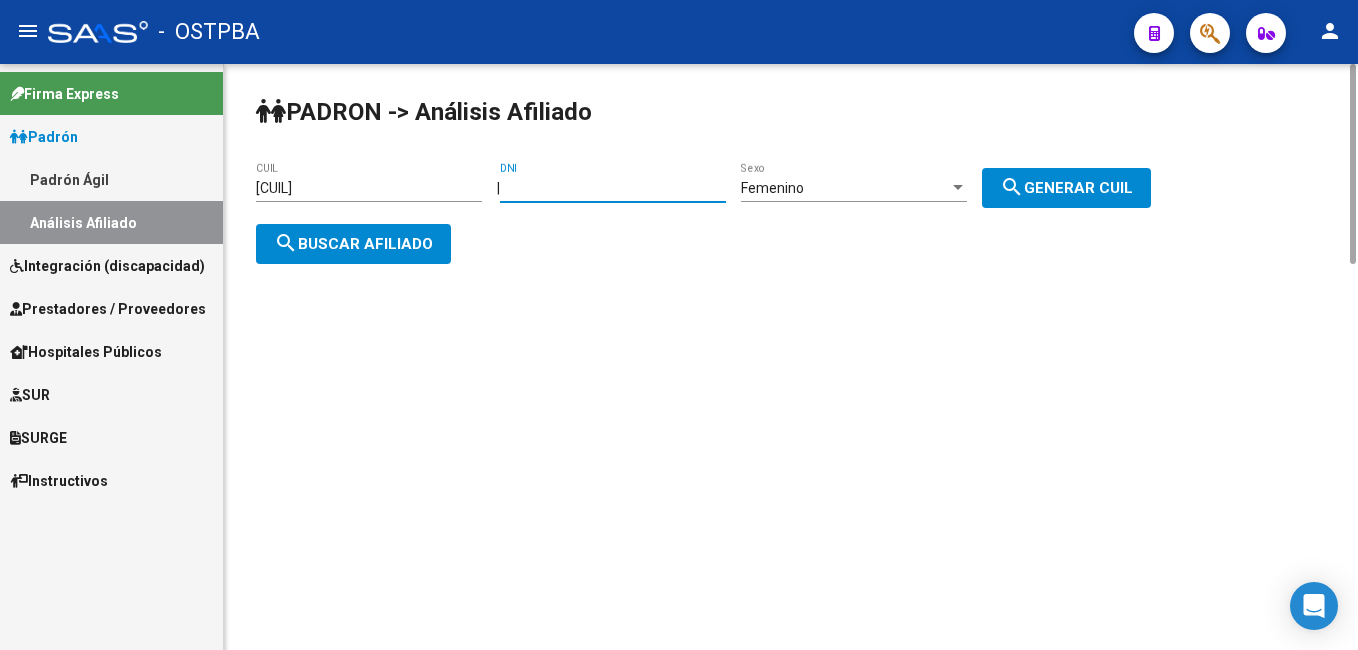 drag, startPoint x: 605, startPoint y: 191, endPoint x: 335, endPoint y: 187, distance: 270.02963 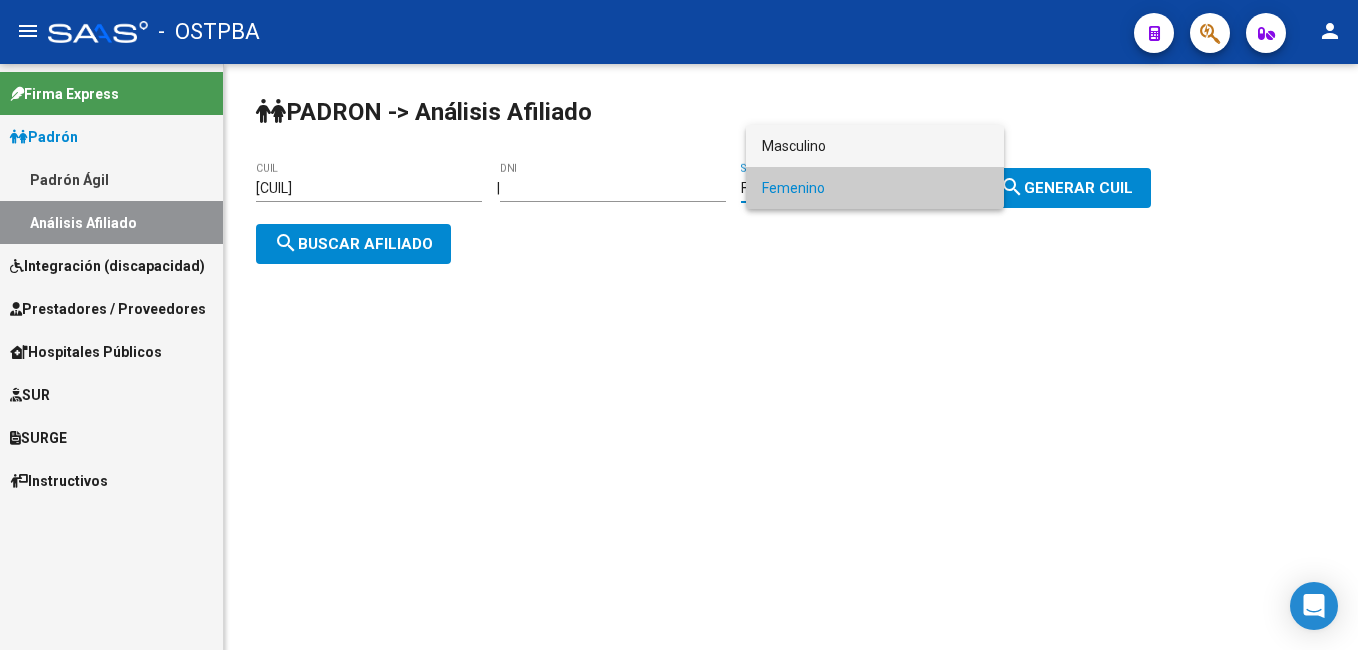 click on "Masculino" at bounding box center [875, 146] 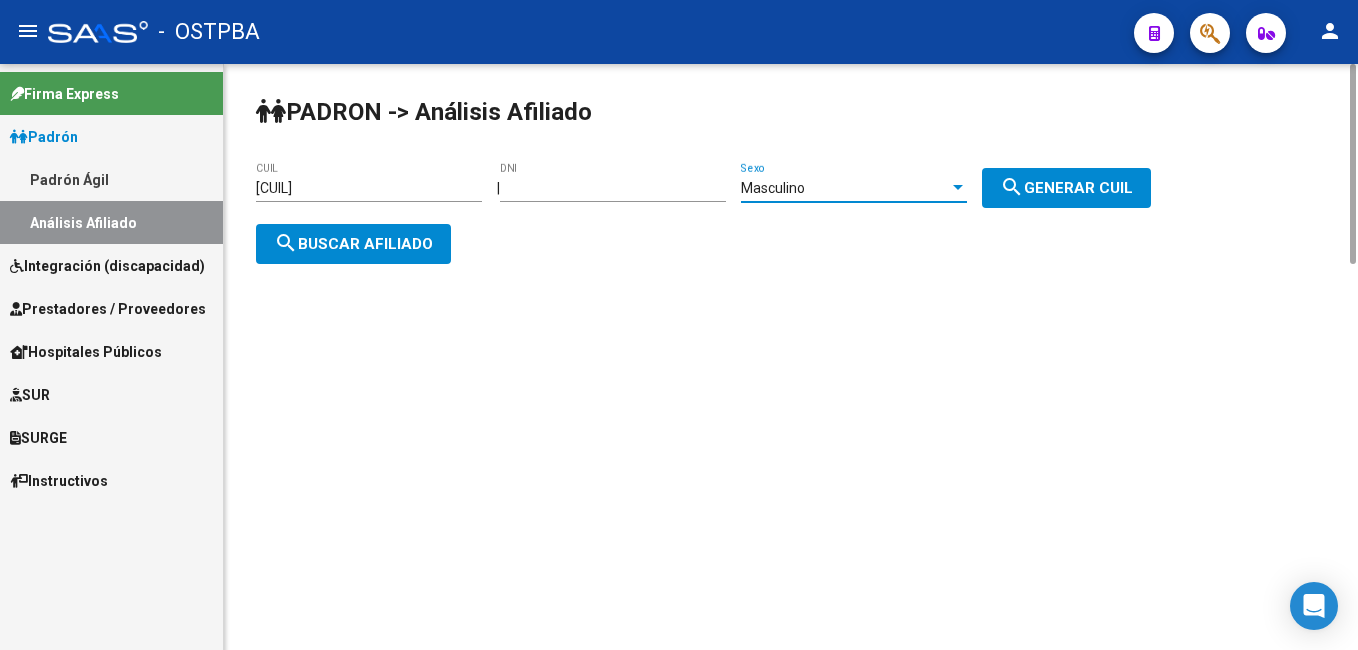 click on "search  Generar CUIL" 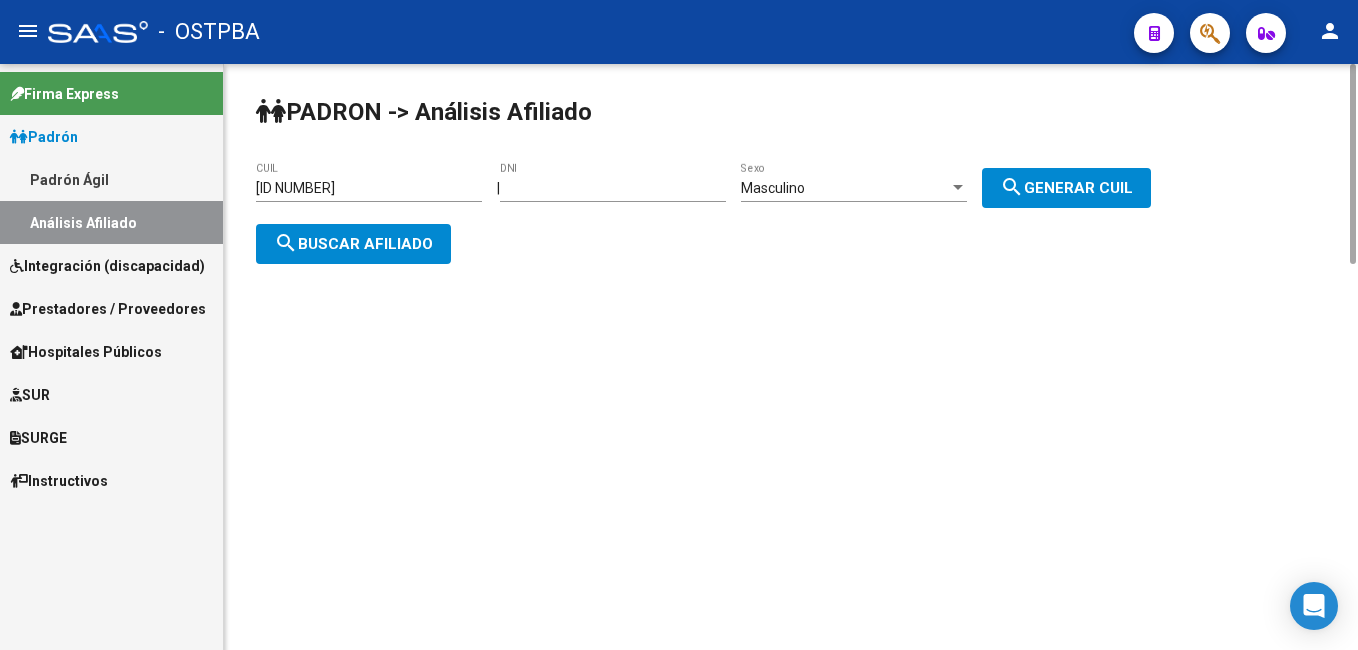 click on "search  Buscar afiliado" 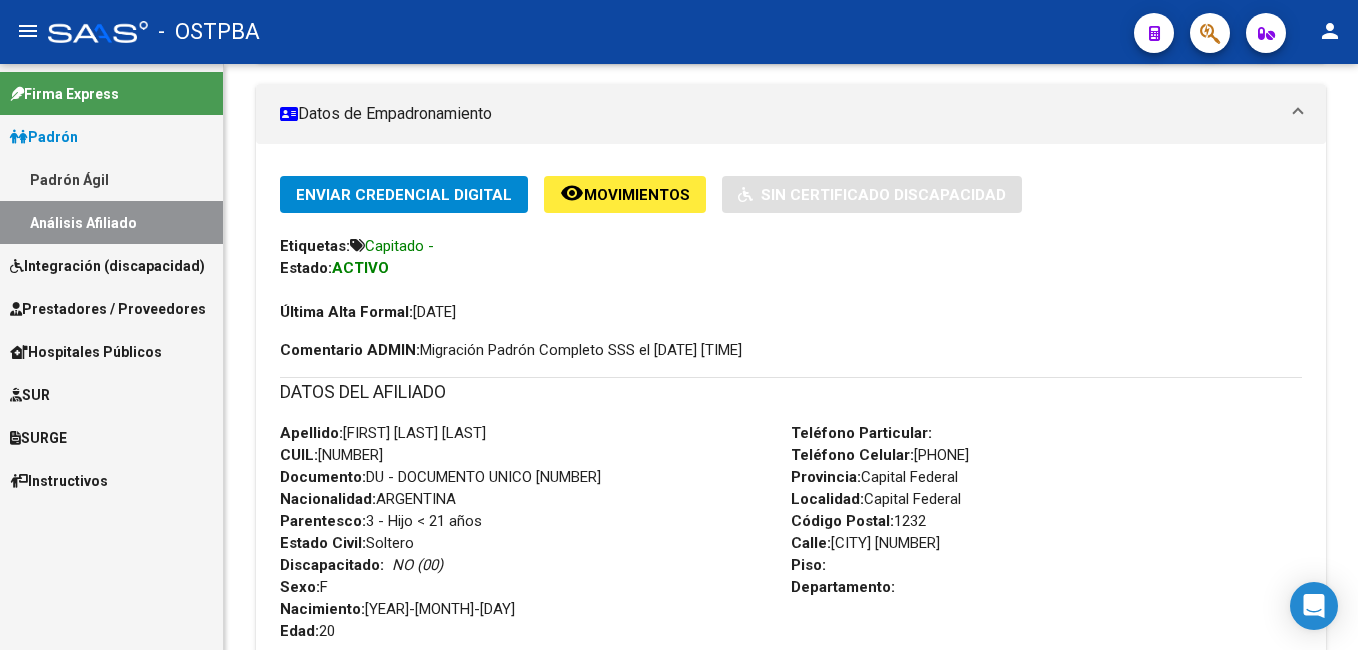 scroll, scrollTop: 0, scrollLeft: 0, axis: both 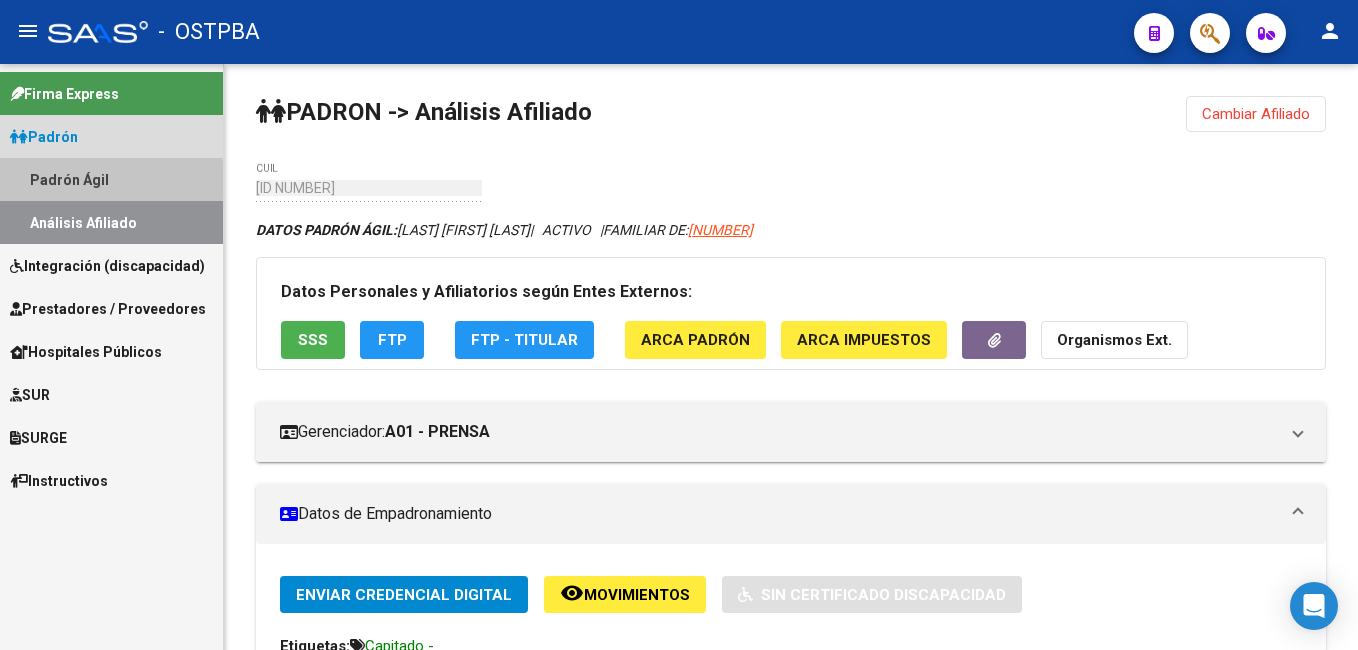 click on "Padrón Ágil" at bounding box center [111, 179] 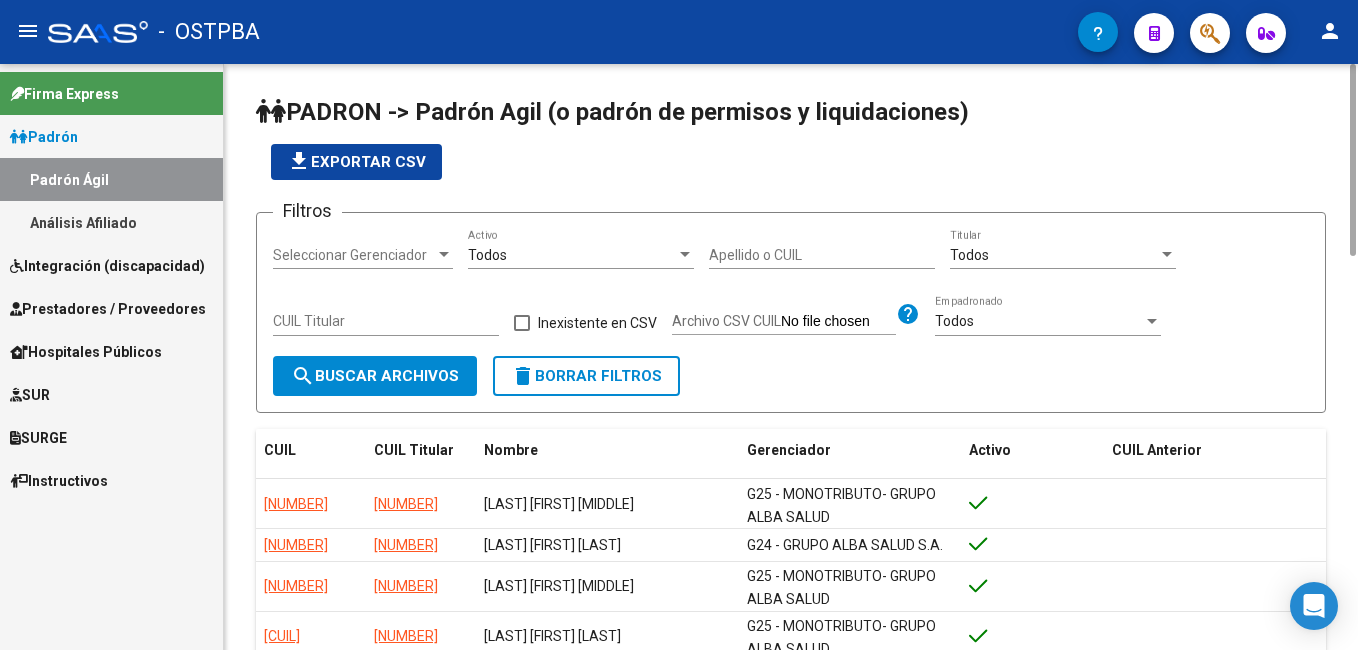 click at bounding box center [444, 255] 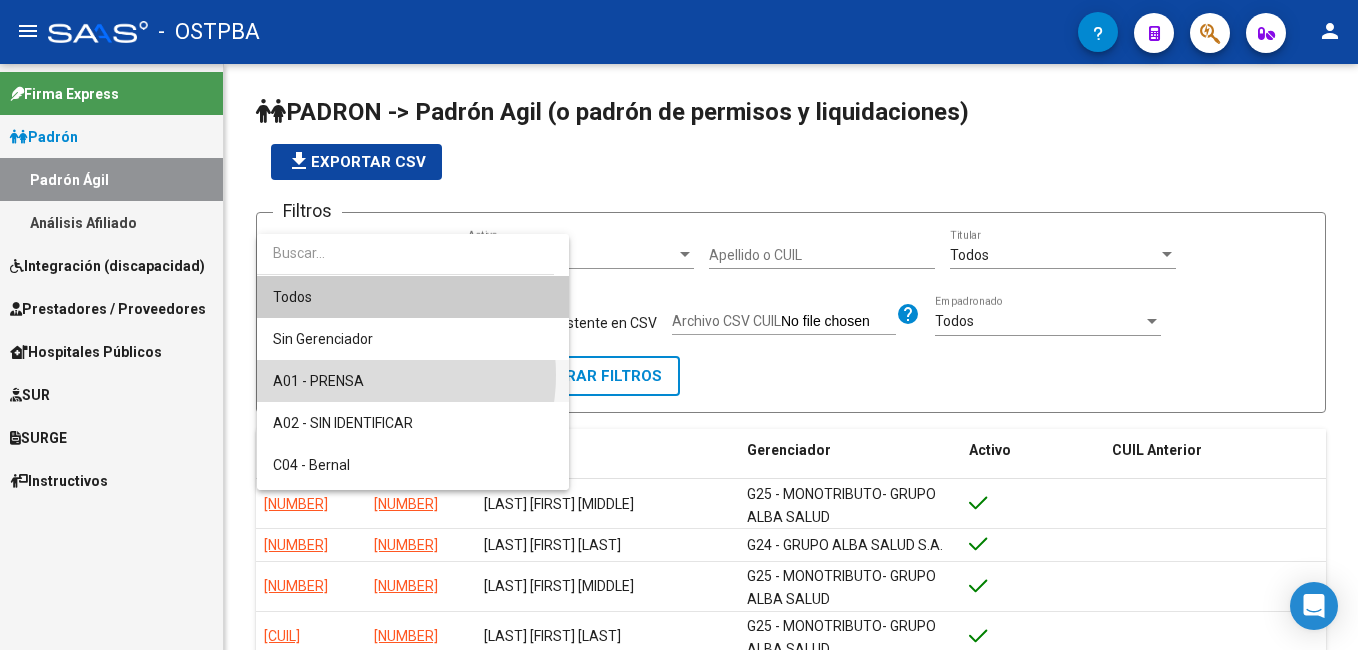 click on "A01 - PRENSA" at bounding box center (413, 381) 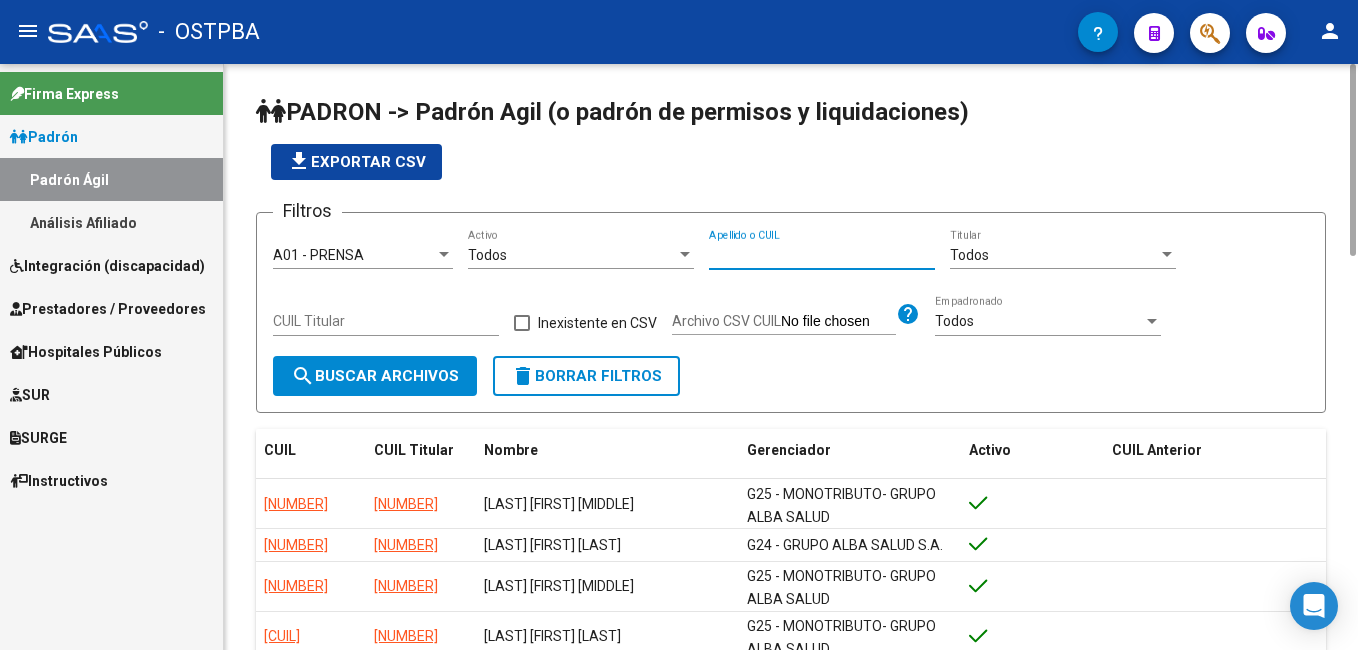 click on "Apellido o CUIL" at bounding box center [822, 255] 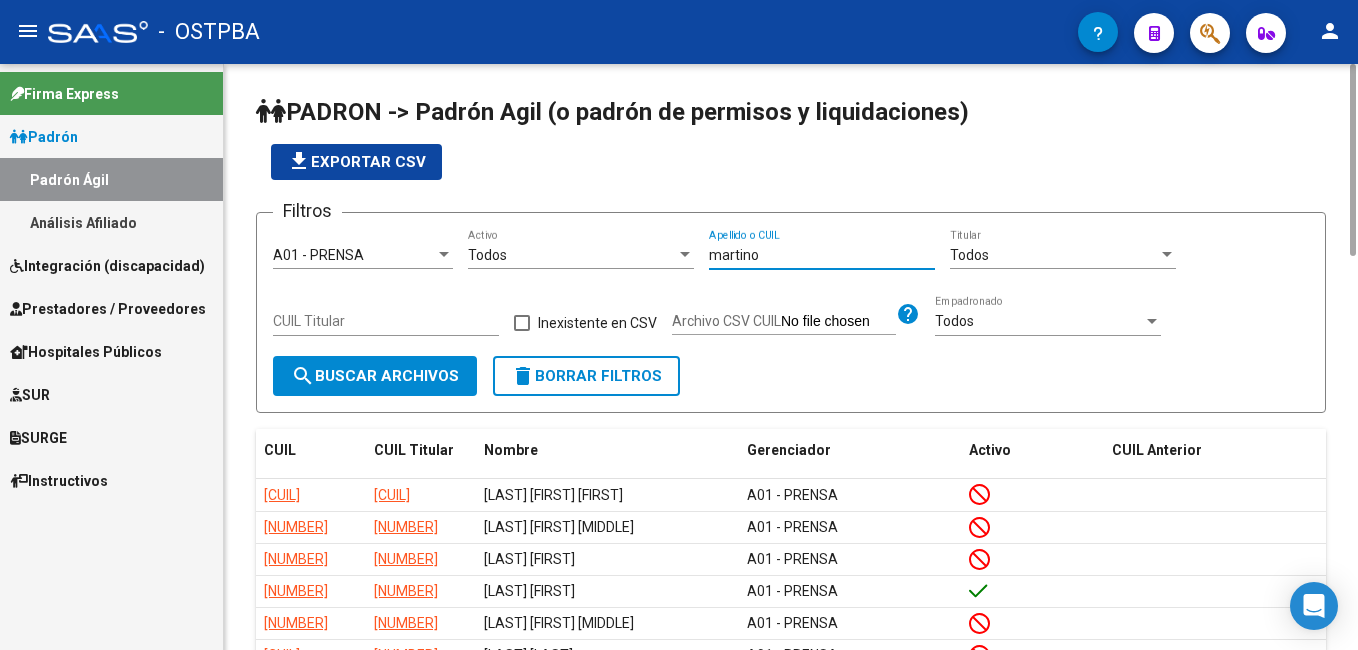 type on "martino" 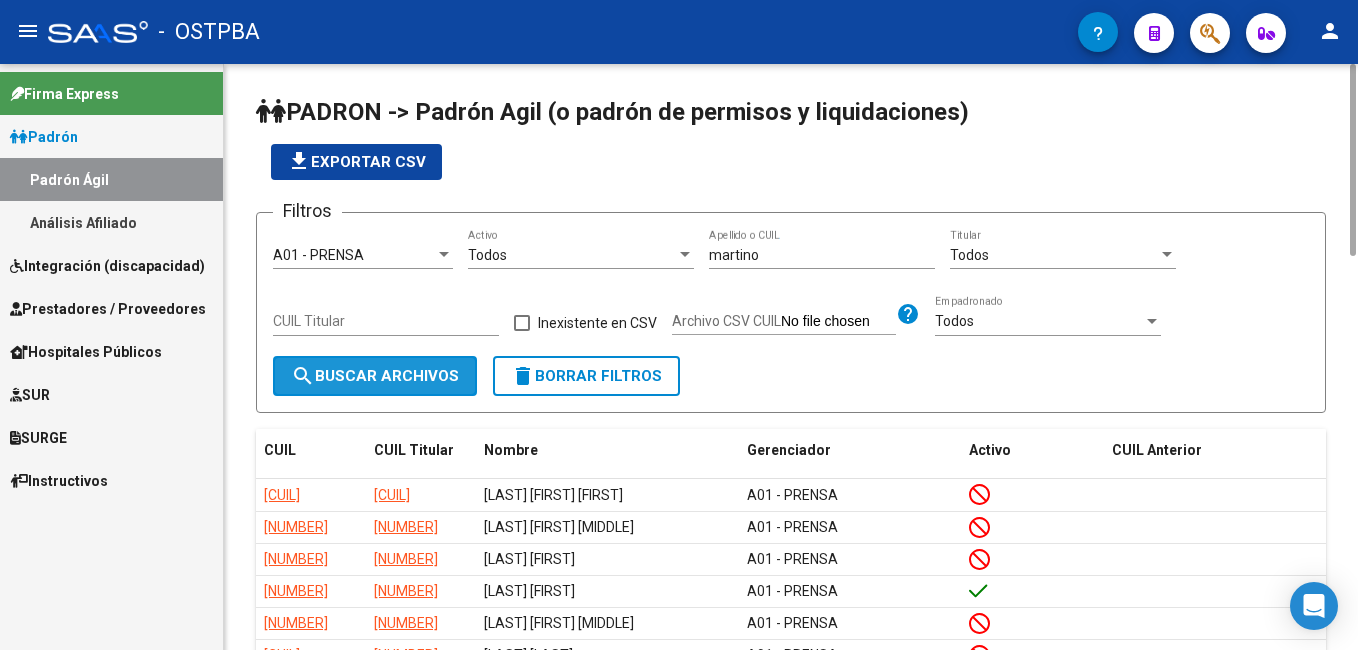 click on "search  Buscar Archivos" 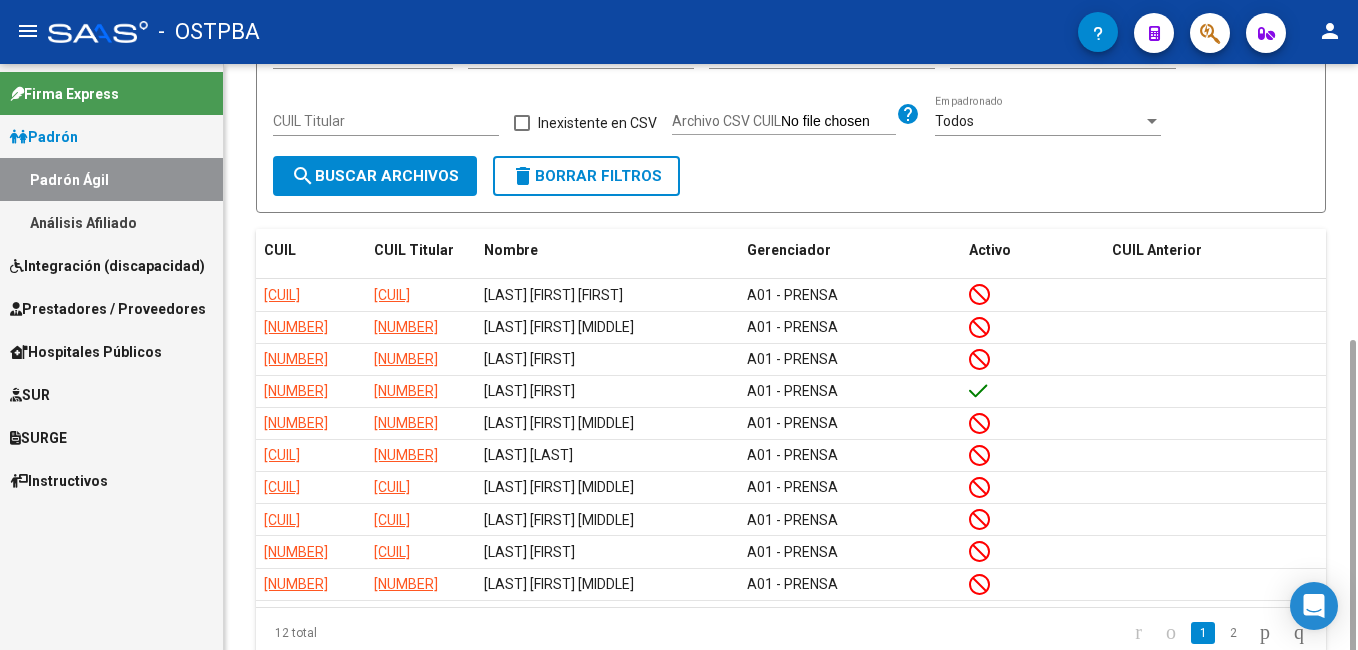 scroll, scrollTop: 284, scrollLeft: 0, axis: vertical 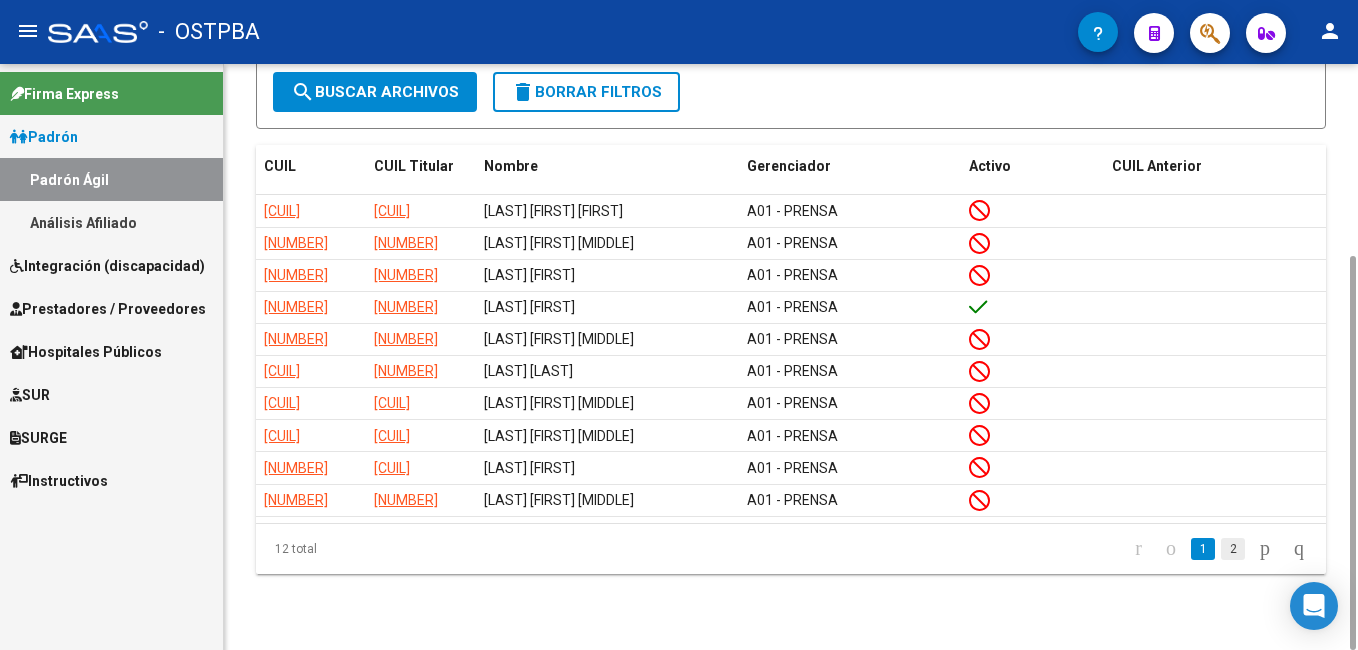 click on "2" 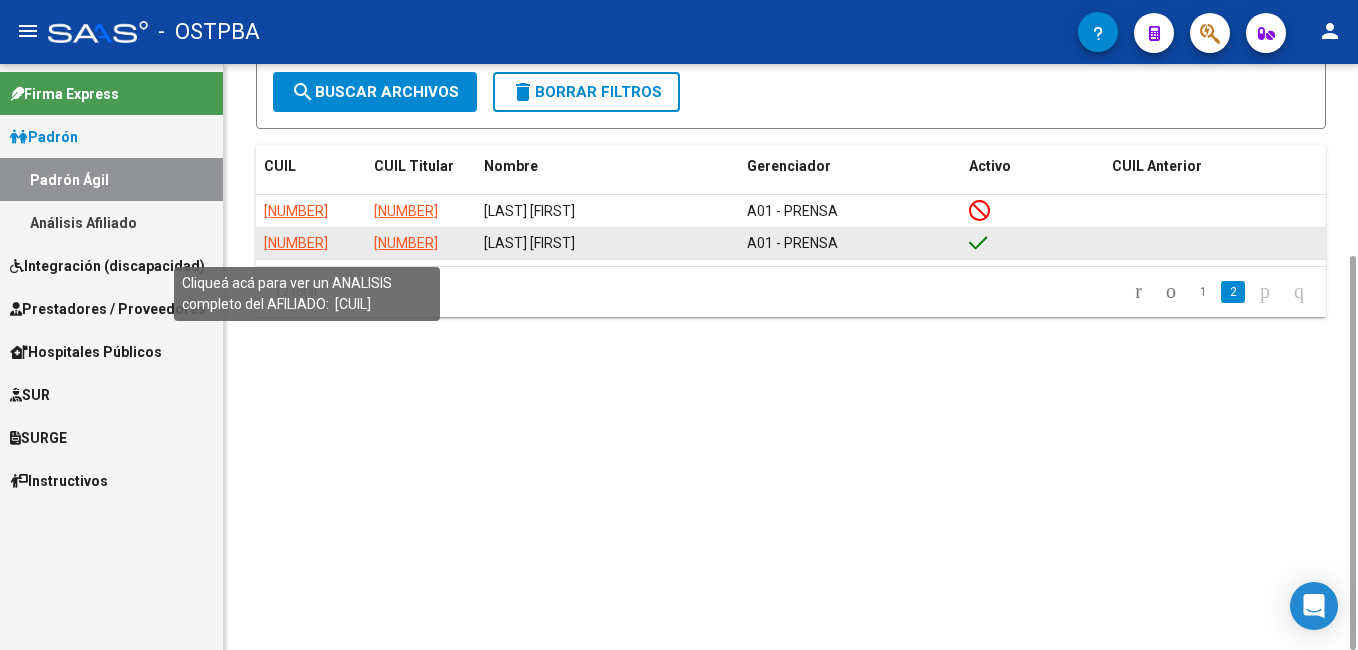 click on "[NUMBER]" 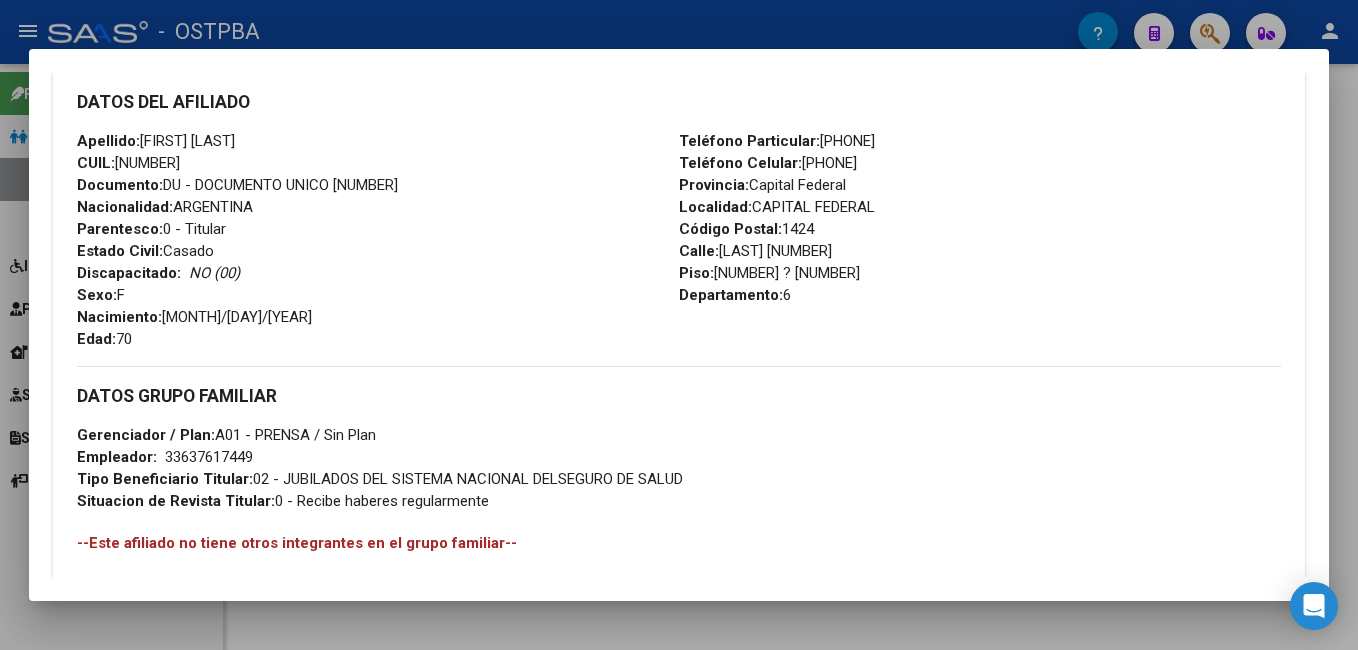 scroll, scrollTop: 600, scrollLeft: 0, axis: vertical 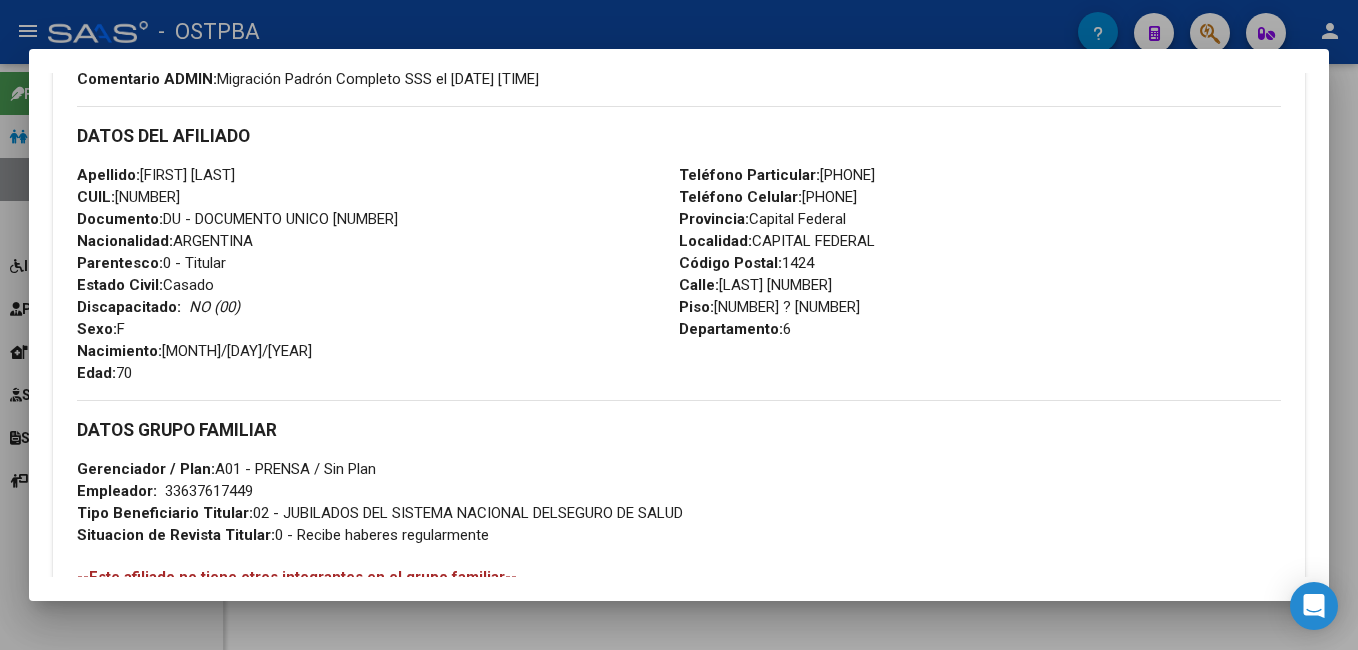 click at bounding box center (679, 325) 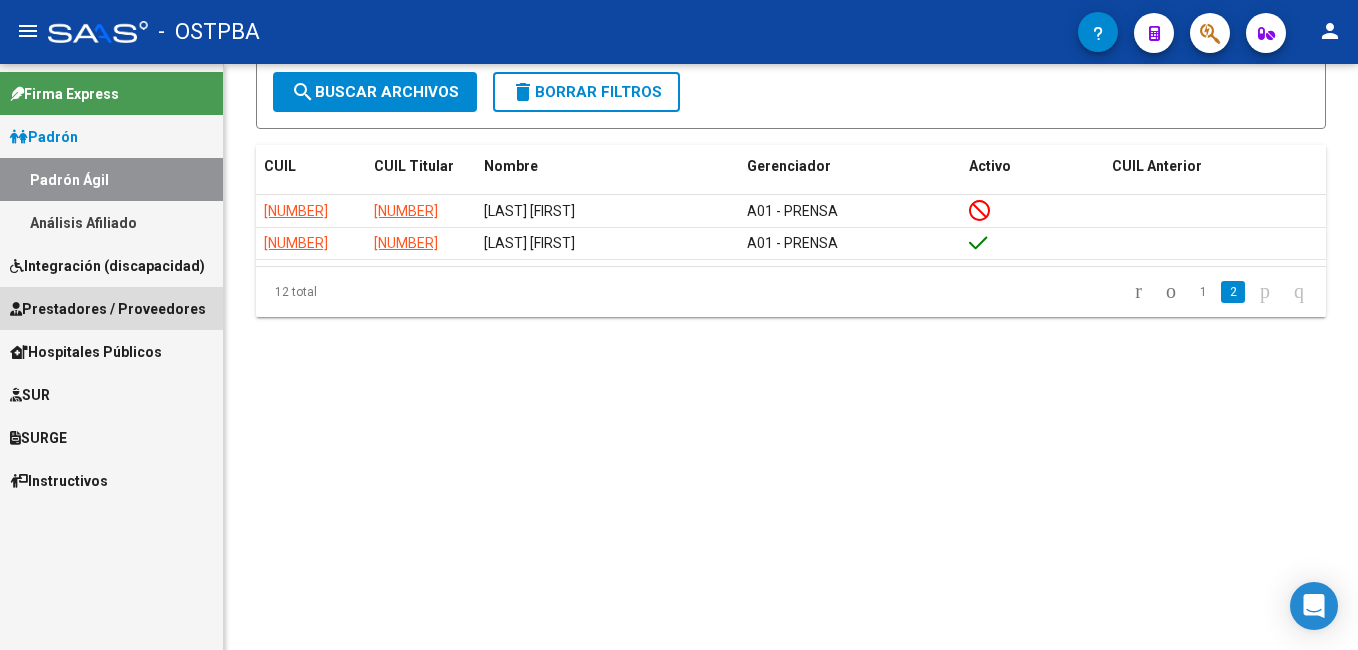 click on "Prestadores / Proveedores" at bounding box center (108, 309) 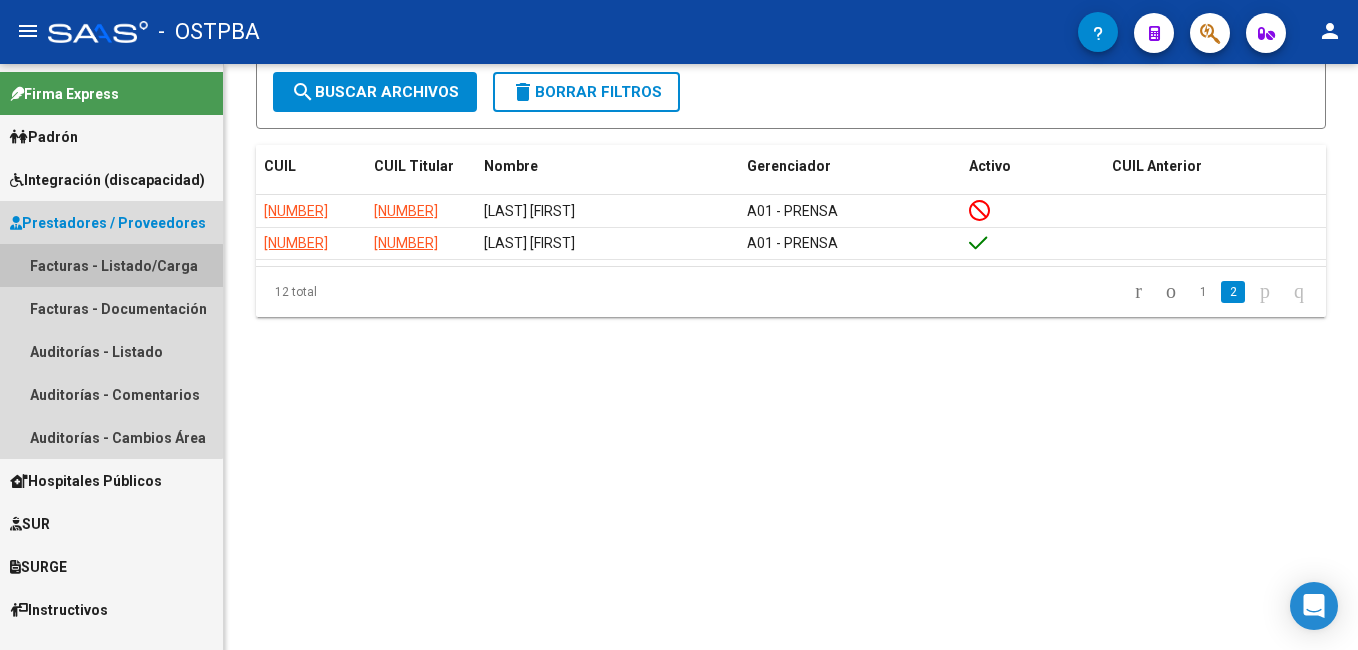 click on "Facturas - Listado/Carga" at bounding box center (111, 265) 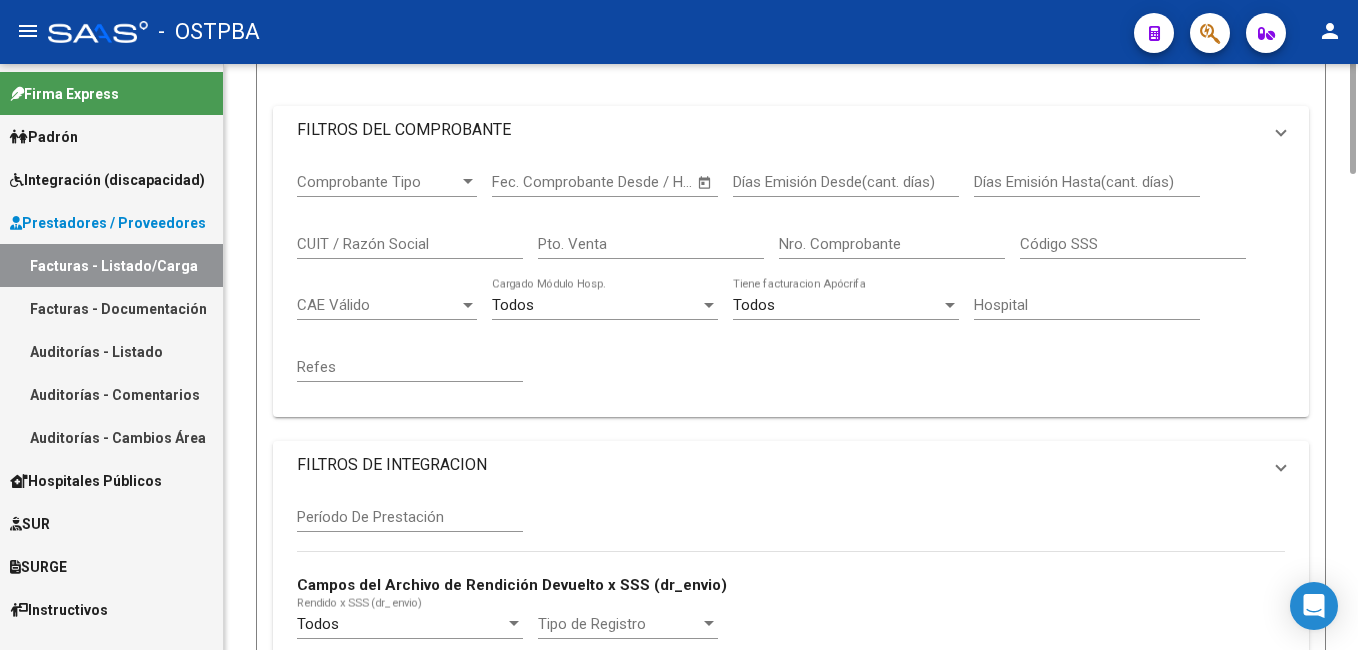 scroll, scrollTop: 0, scrollLeft: 0, axis: both 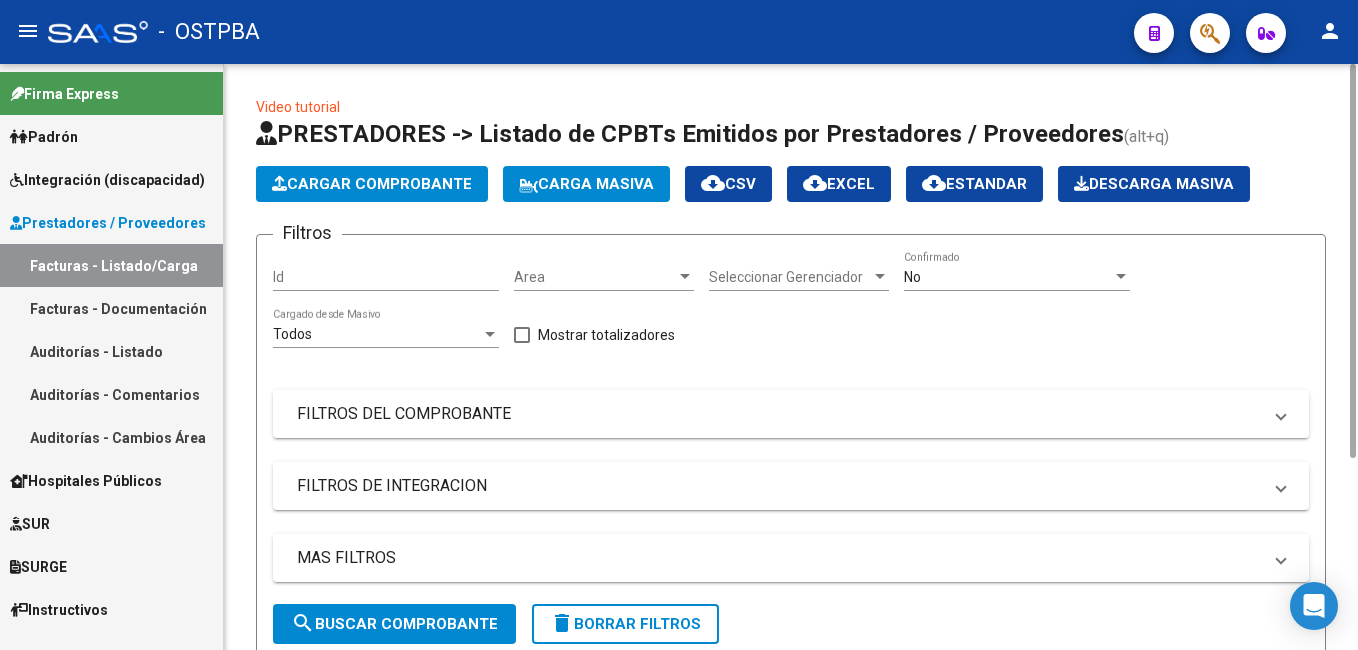 click on "Cargar Comprobante" 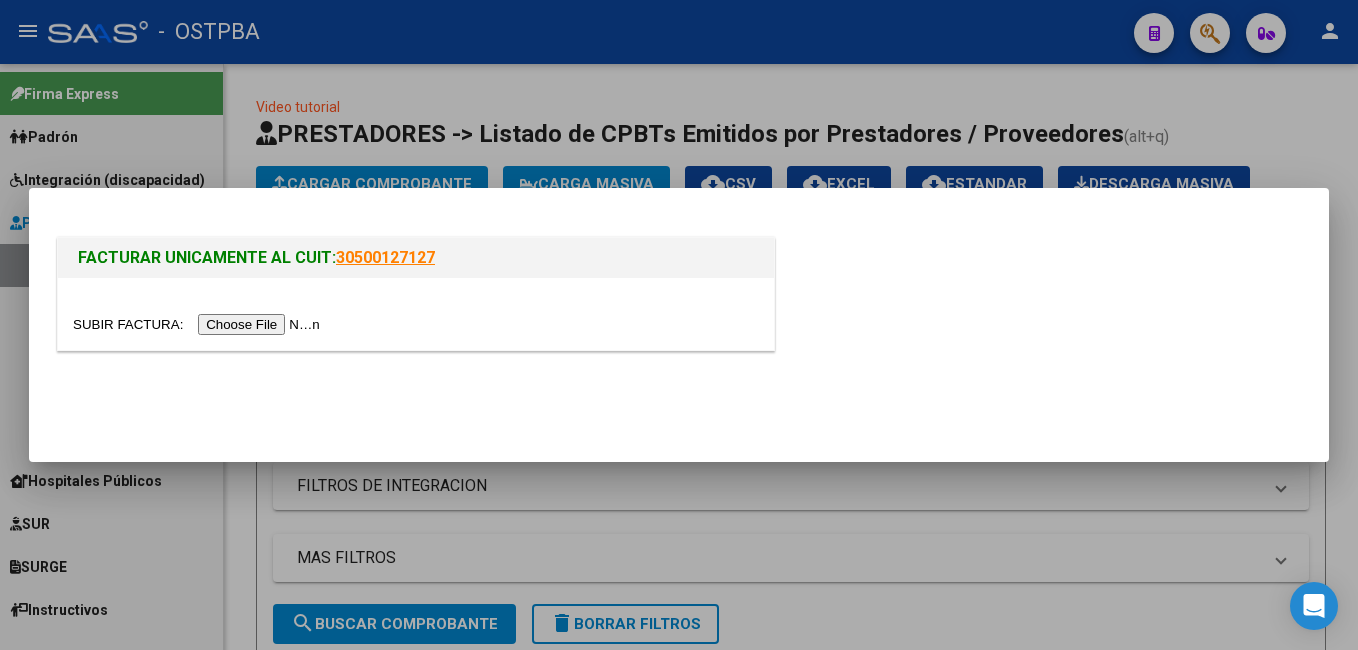 click at bounding box center [199, 324] 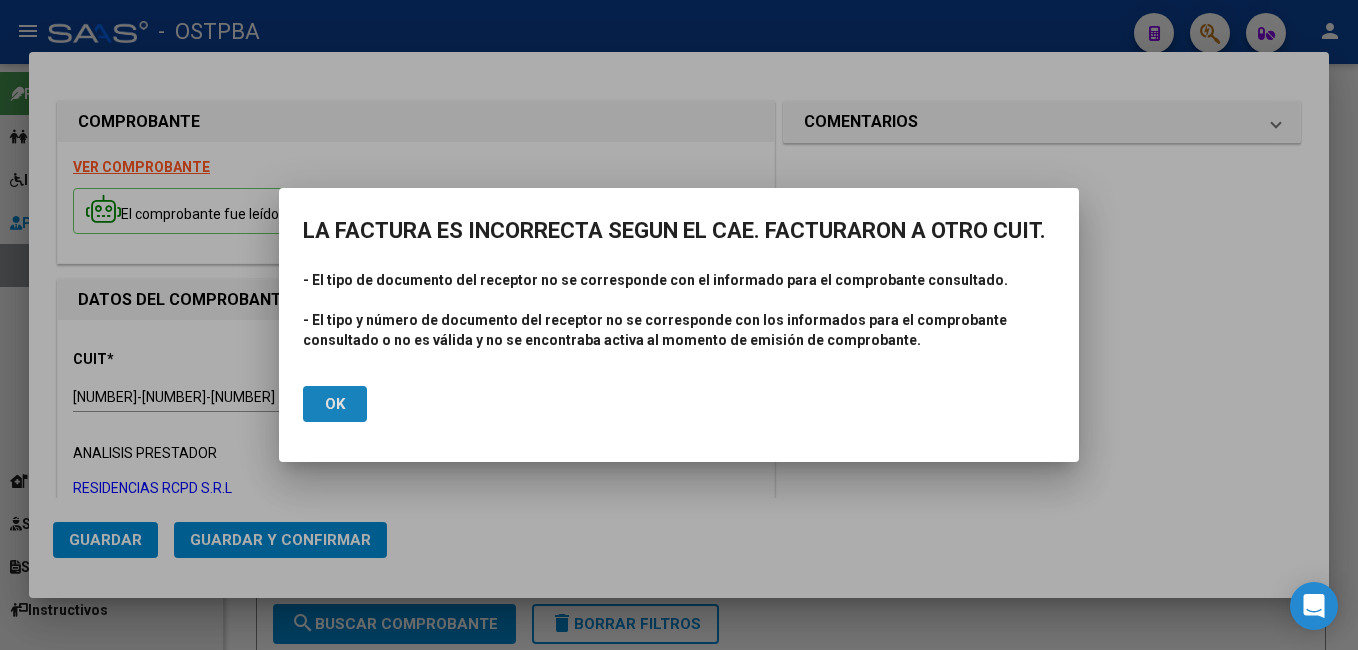 click on "Ok" 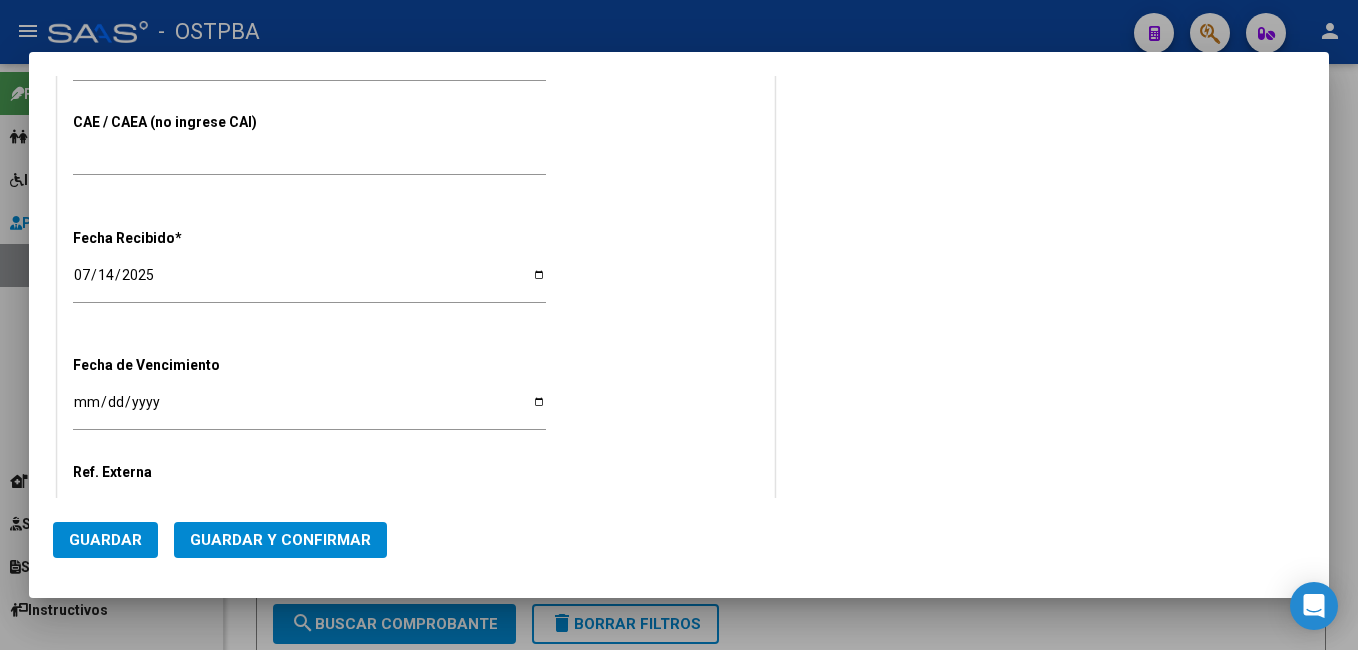 scroll, scrollTop: 1100, scrollLeft: 0, axis: vertical 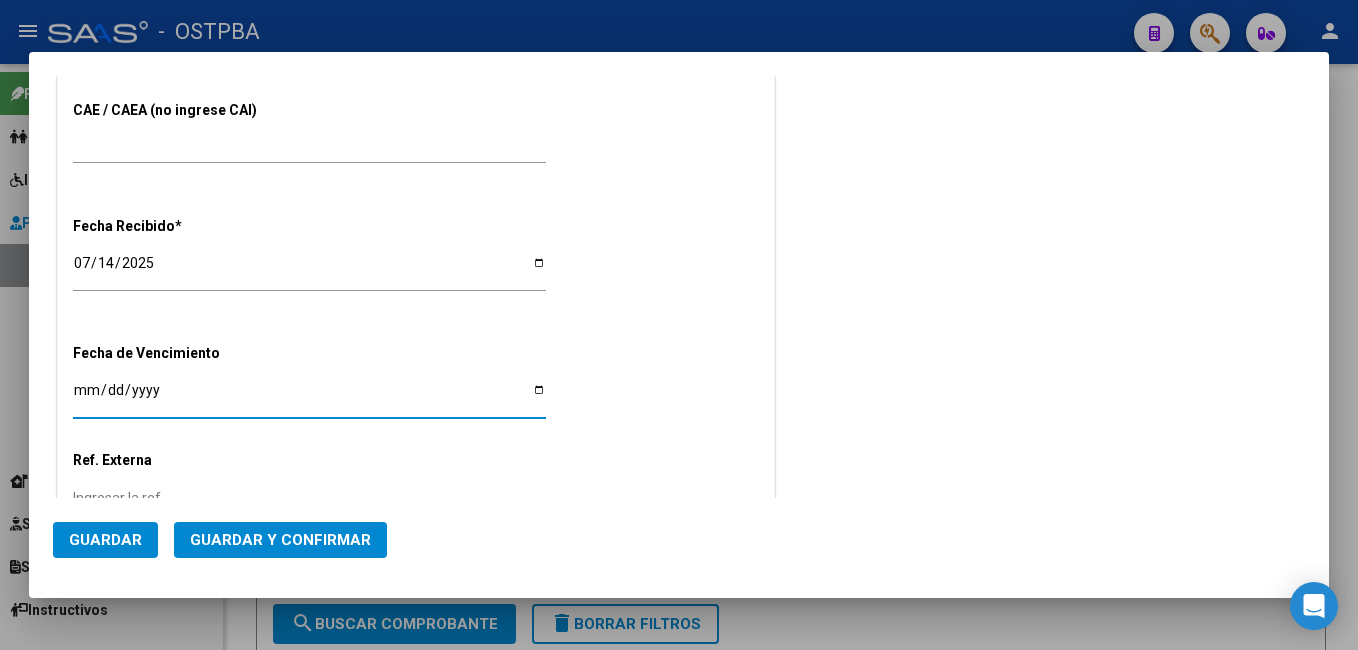 click on "Ingresar la fecha" at bounding box center (309, 397) 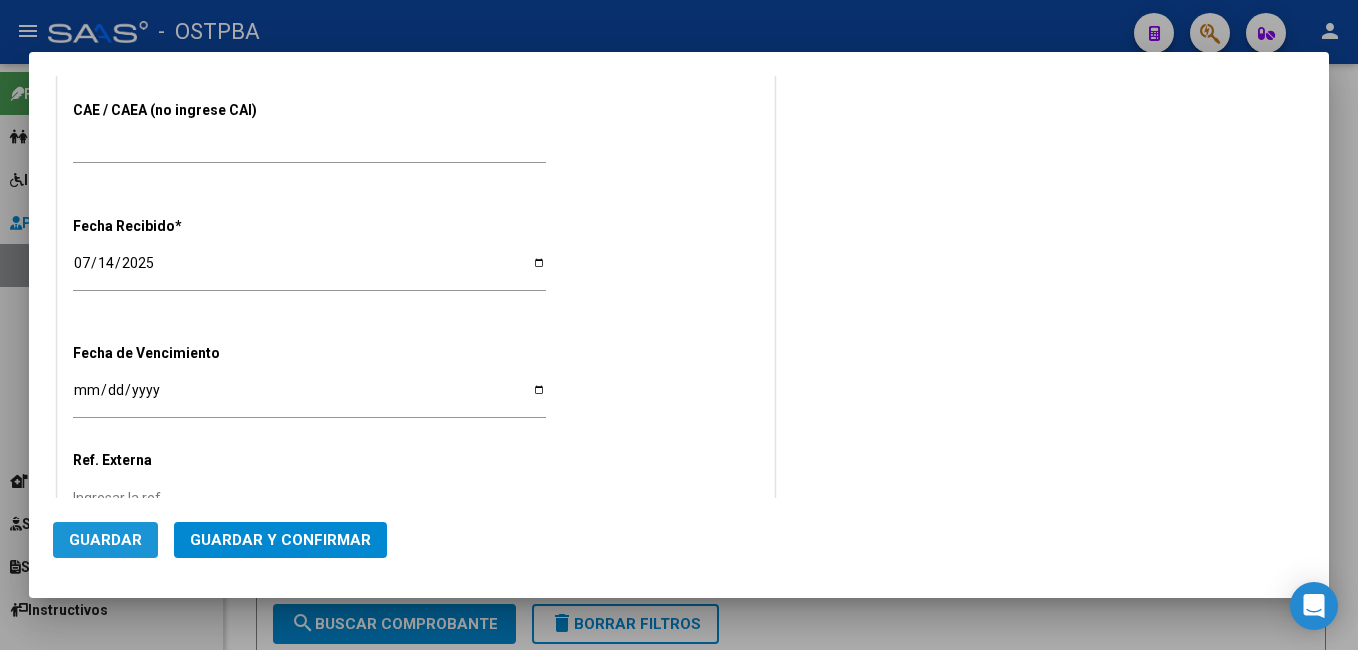click on "Guardar" 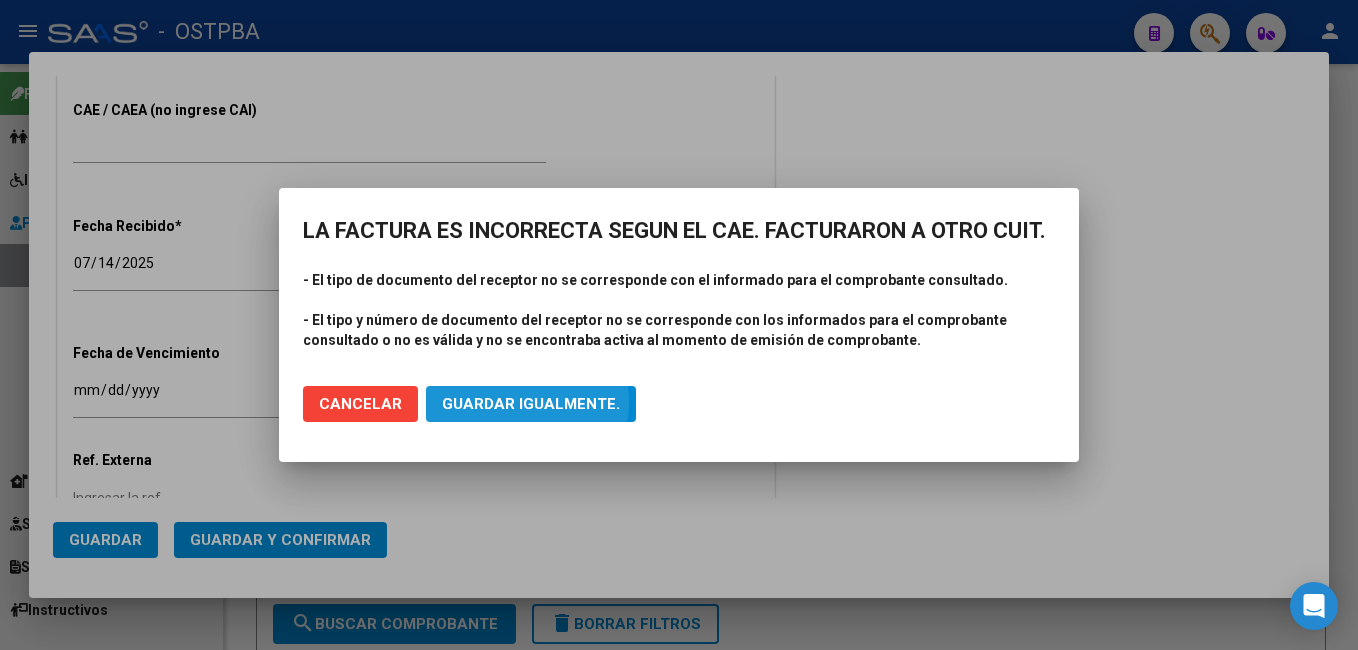 click on "Guardar igualmente." 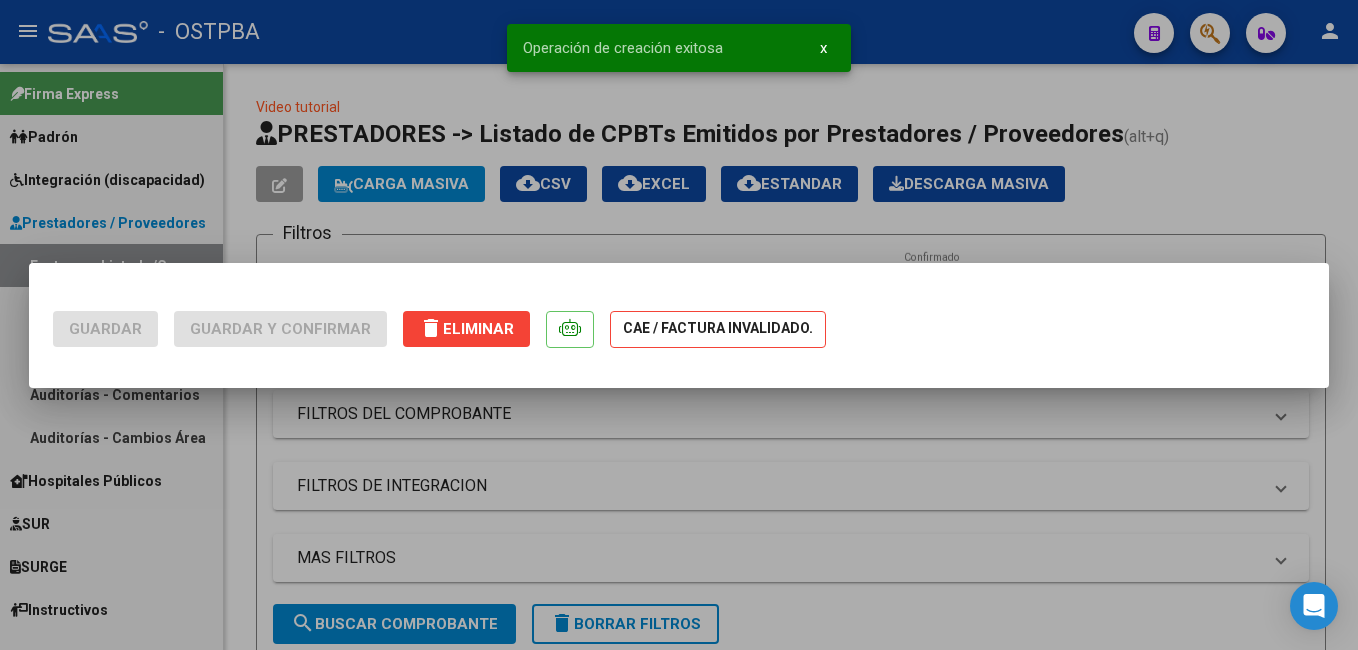 scroll, scrollTop: 0, scrollLeft: 0, axis: both 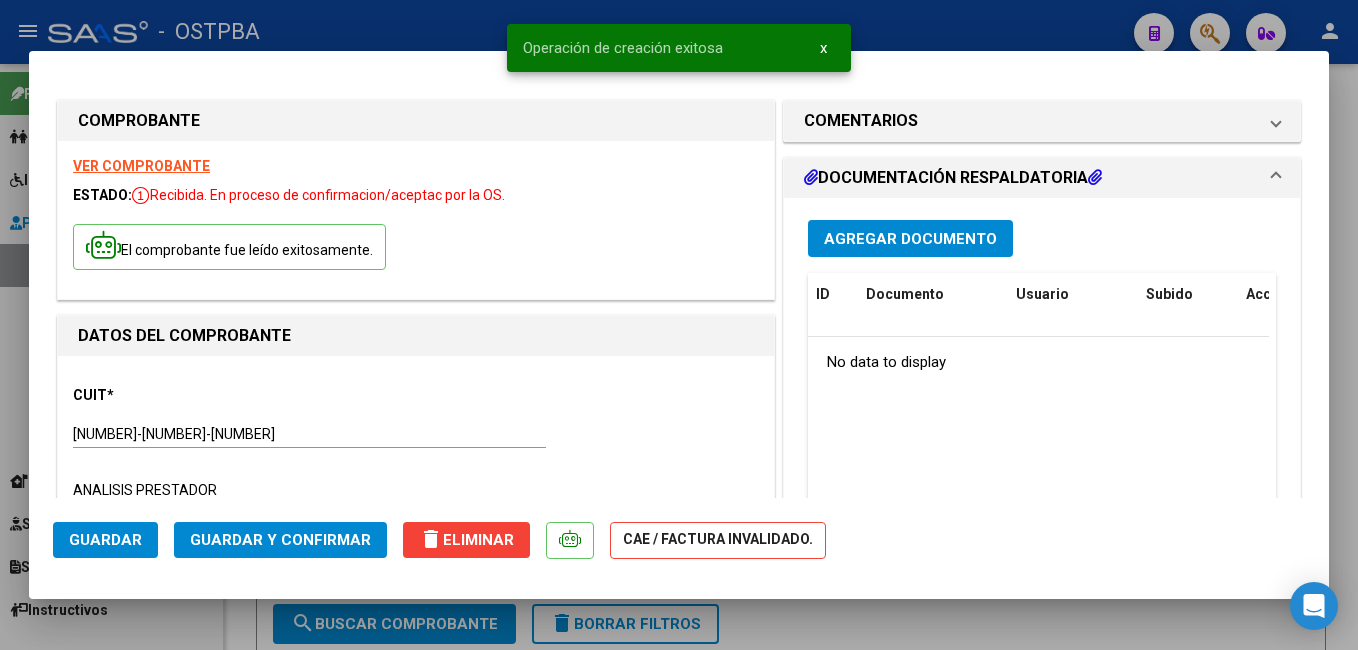 click on "Agregar Documento" at bounding box center [910, 239] 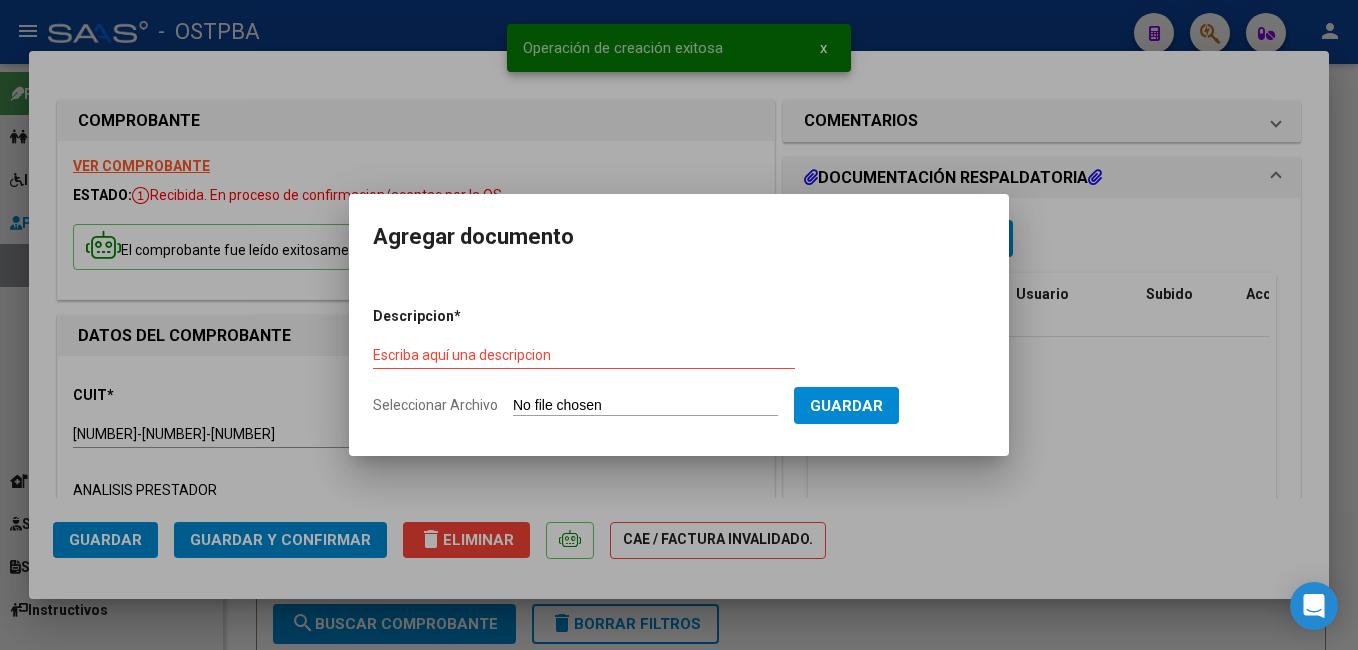 click on "Seleccionar Archivo" 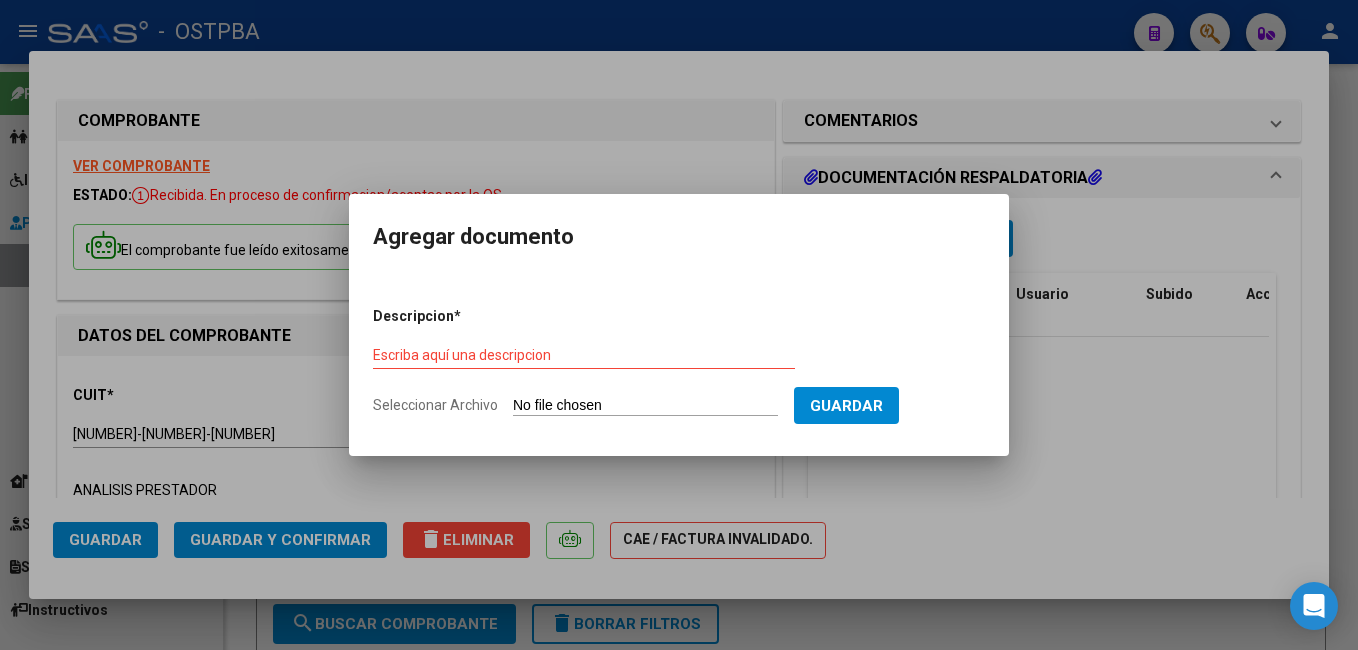 type on "C:\fakepath\[LAST] [LAST].pdf" 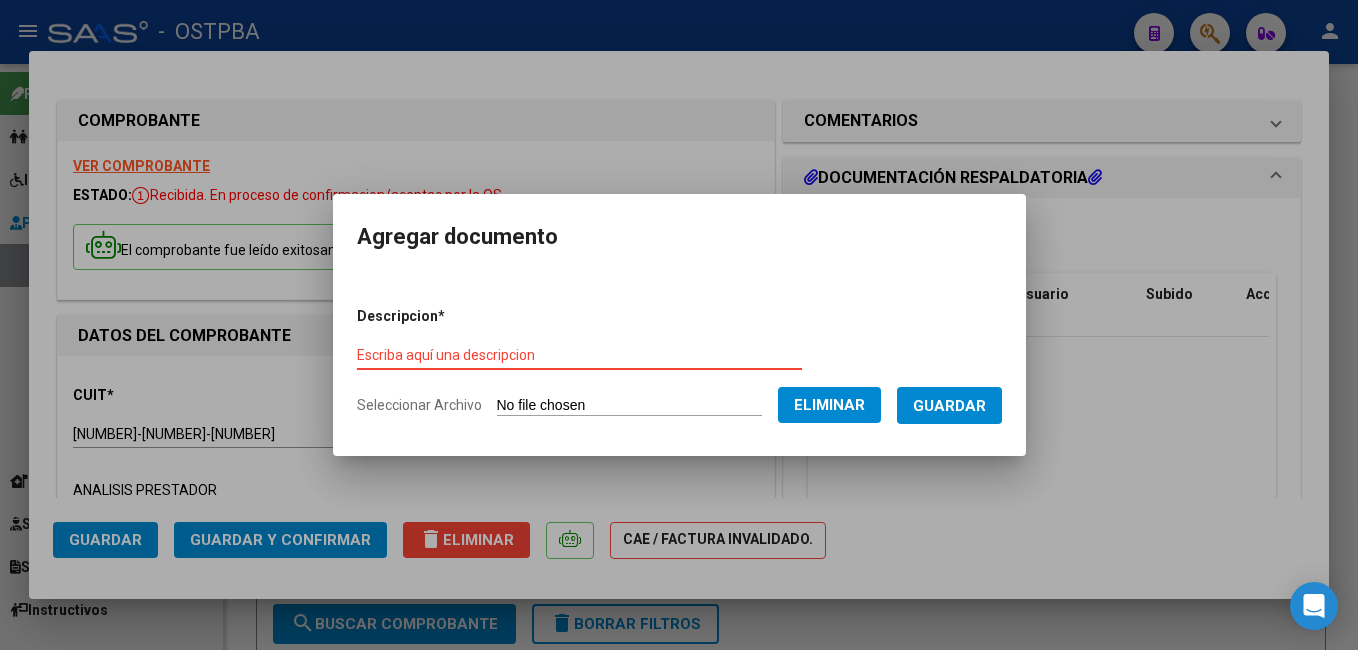 click on "Escriba aquí una descripcion" at bounding box center (579, 355) 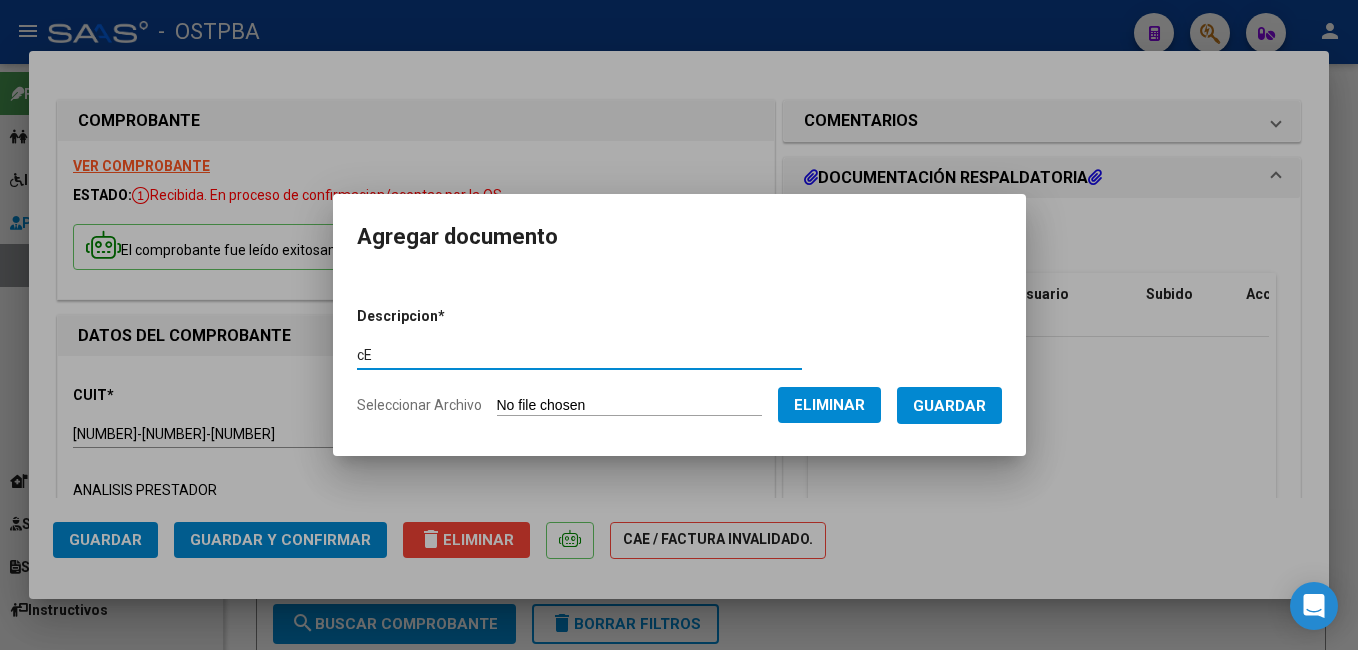 type on "c" 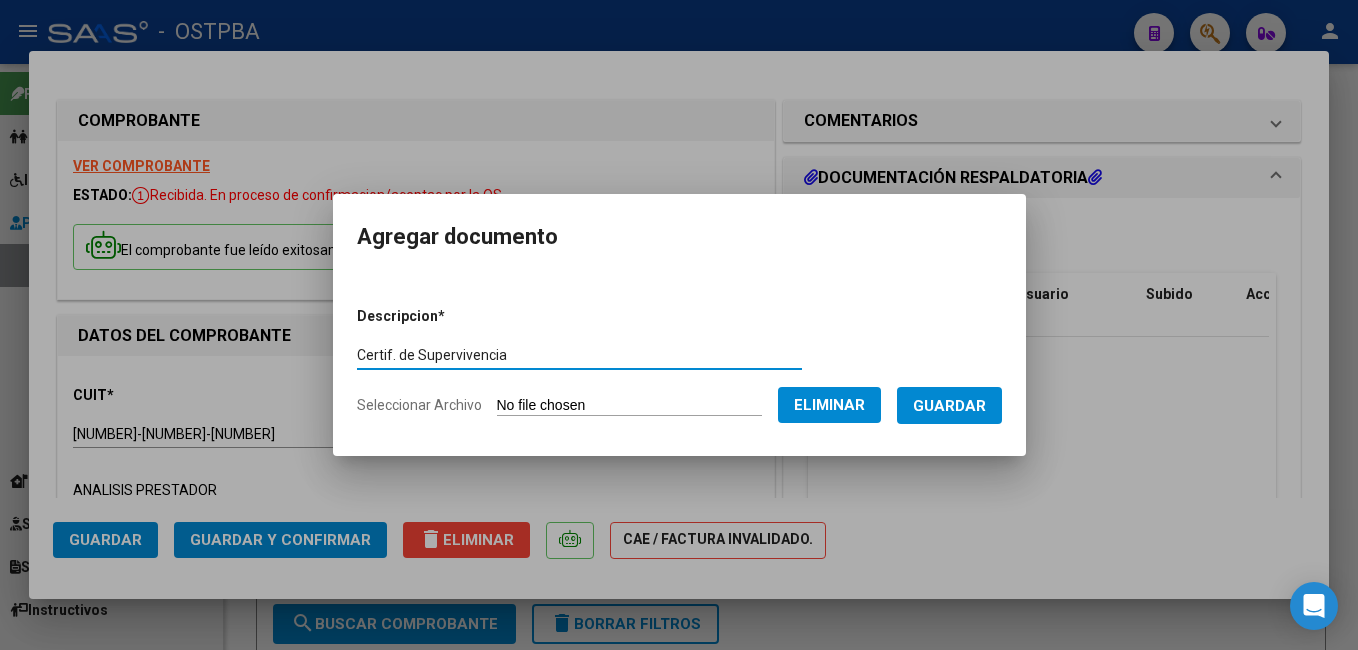 type on "Certif. de Supervivencia" 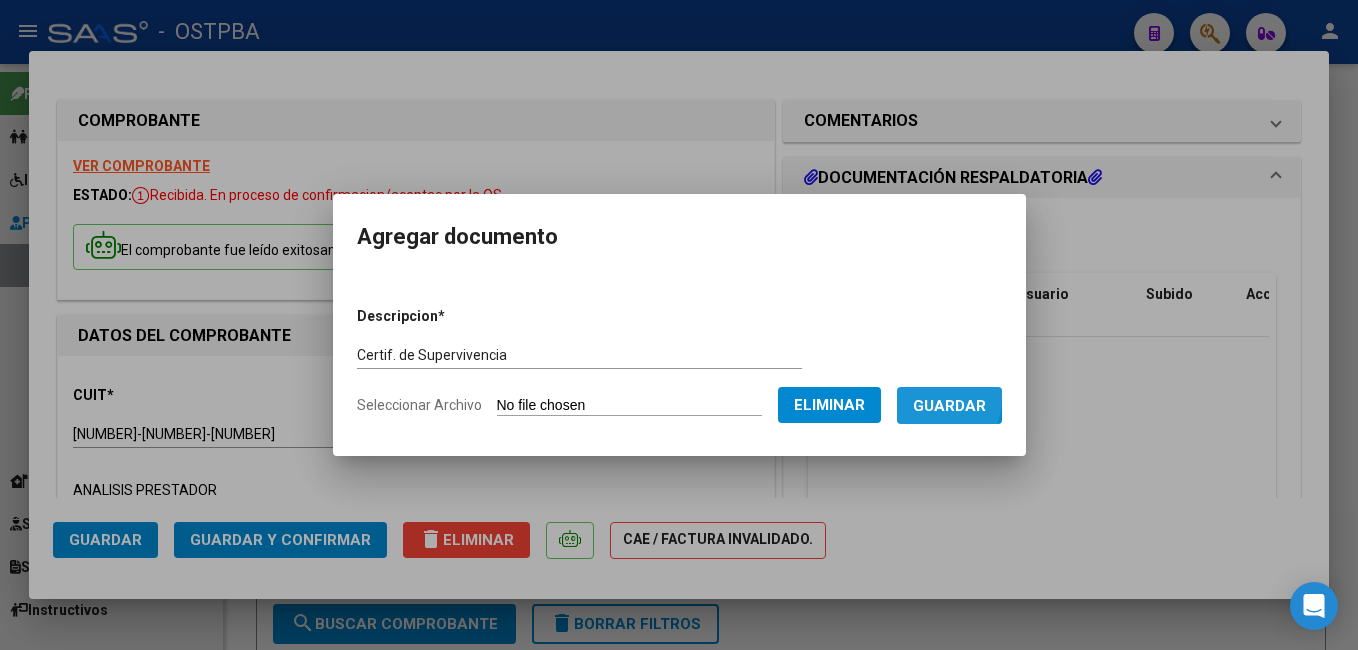 click on "Guardar" at bounding box center (949, 406) 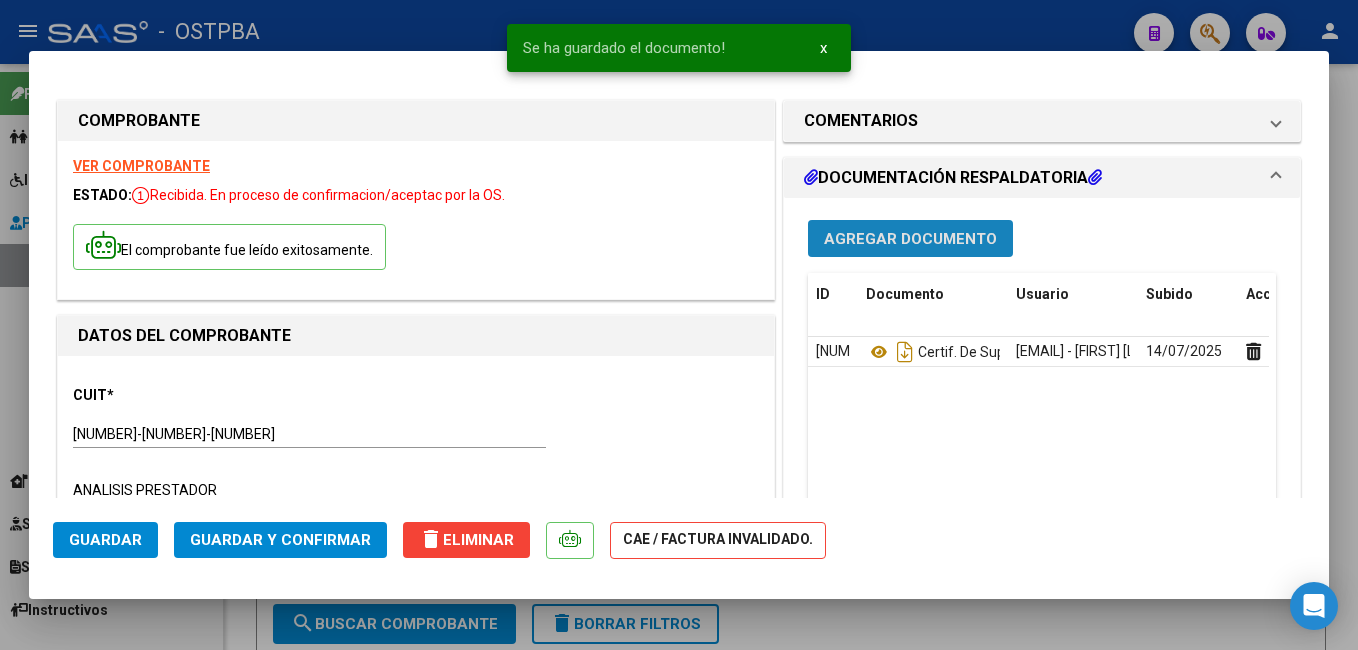 click on "Agregar Documento" at bounding box center (910, 239) 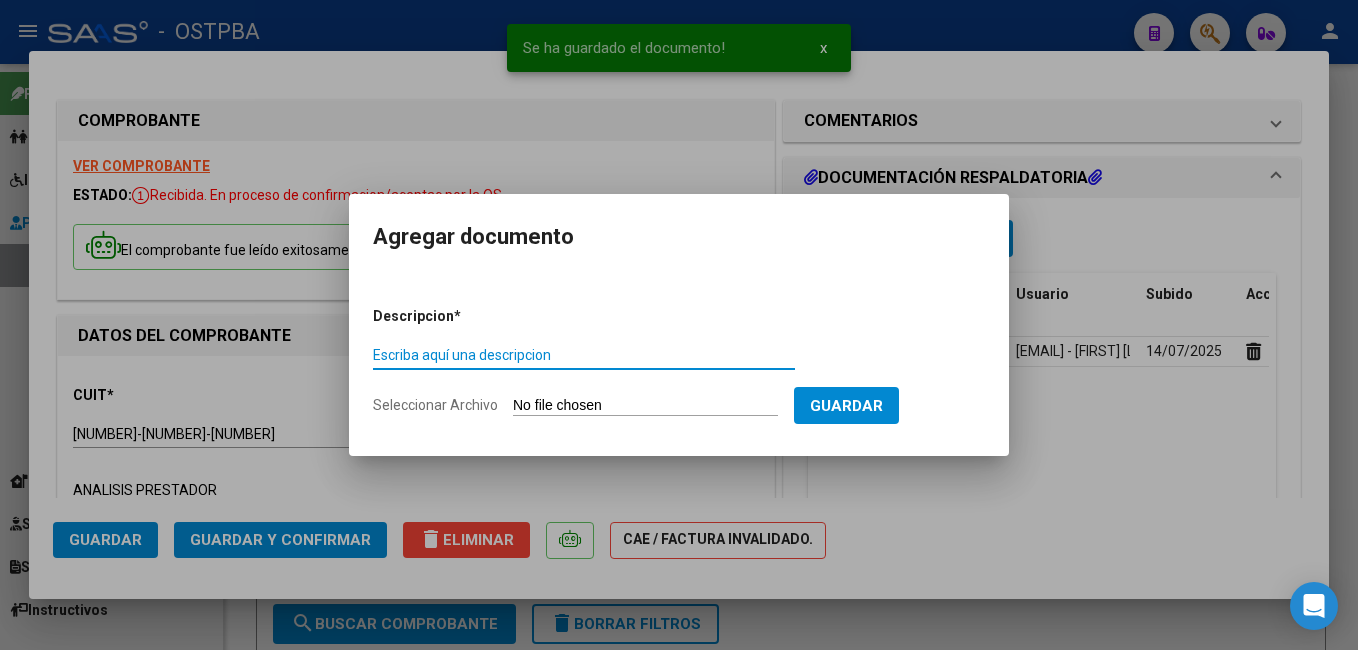 click on "Seleccionar Archivo" 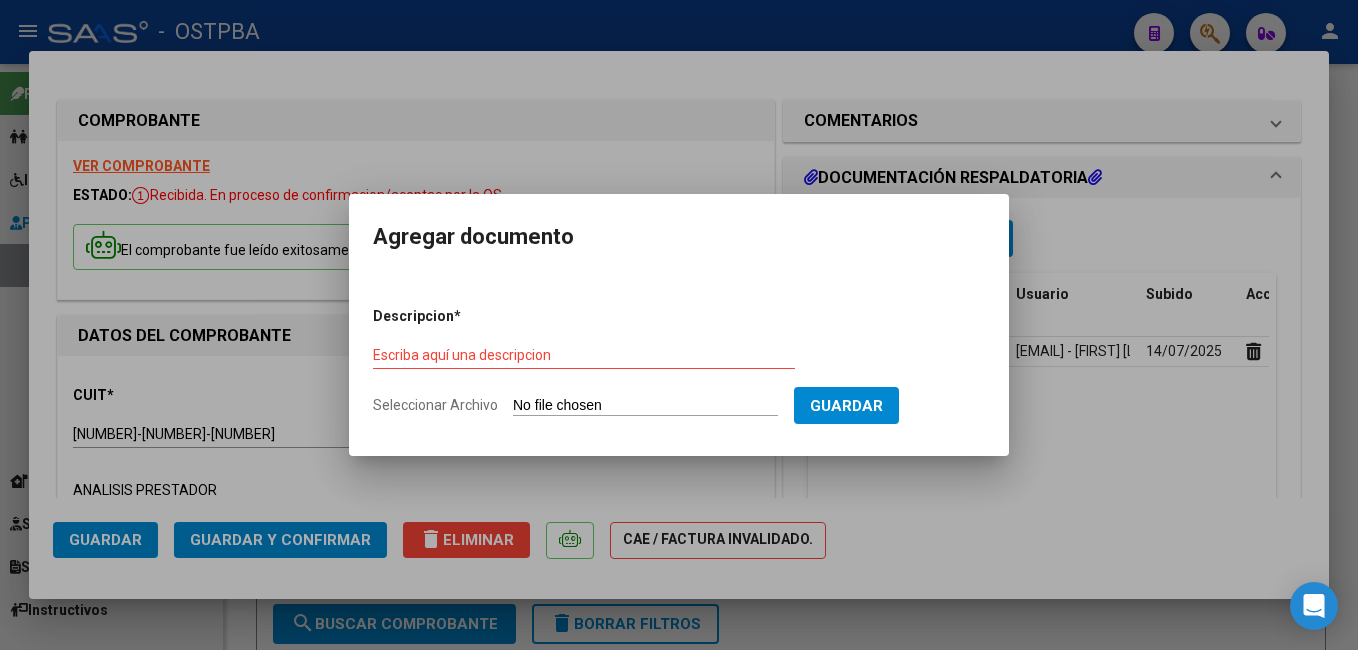 type on "C:\fakepath\[LAST]_[DATE]_[NUMBER].pdf" 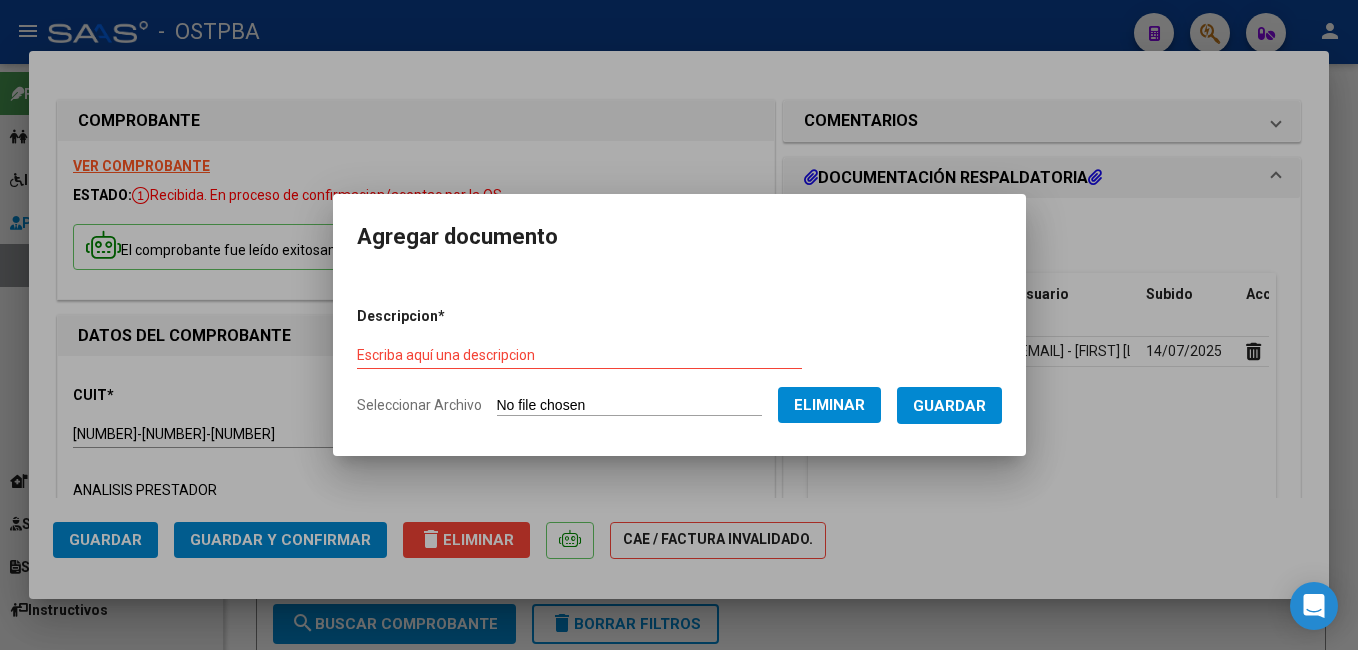 click on "Escriba aquí una descripcion" at bounding box center [579, 355] 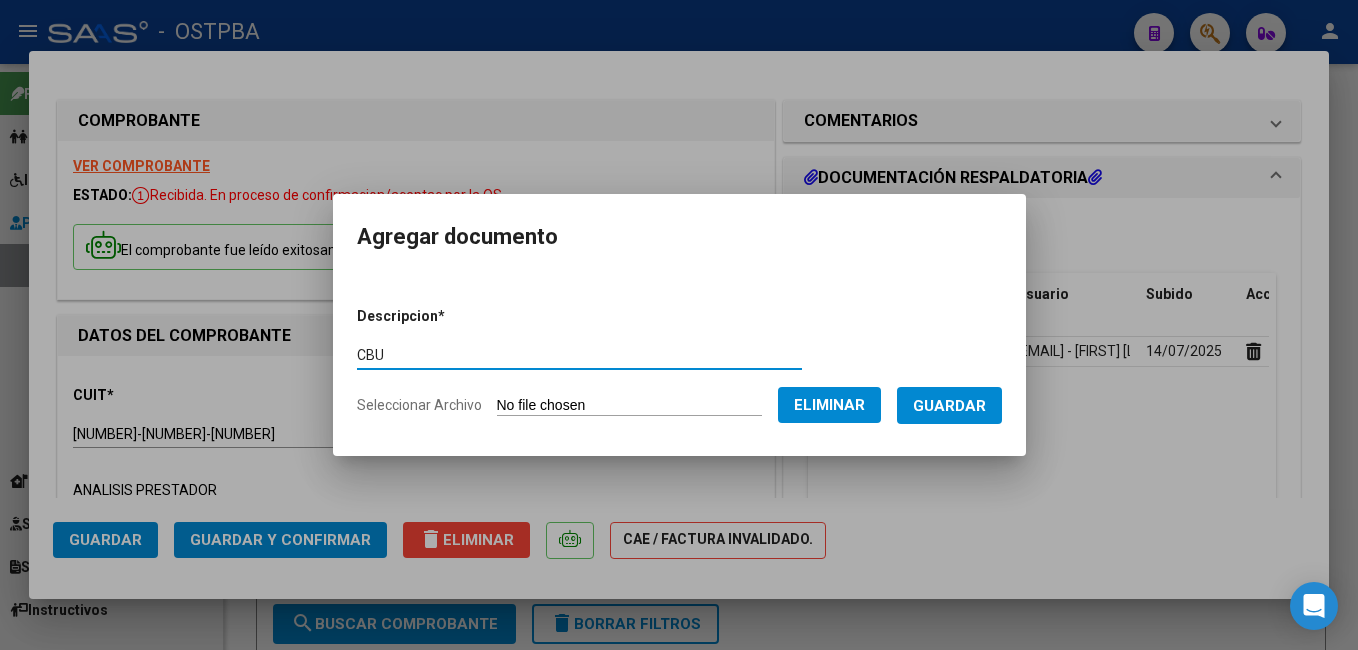 type on "CBU" 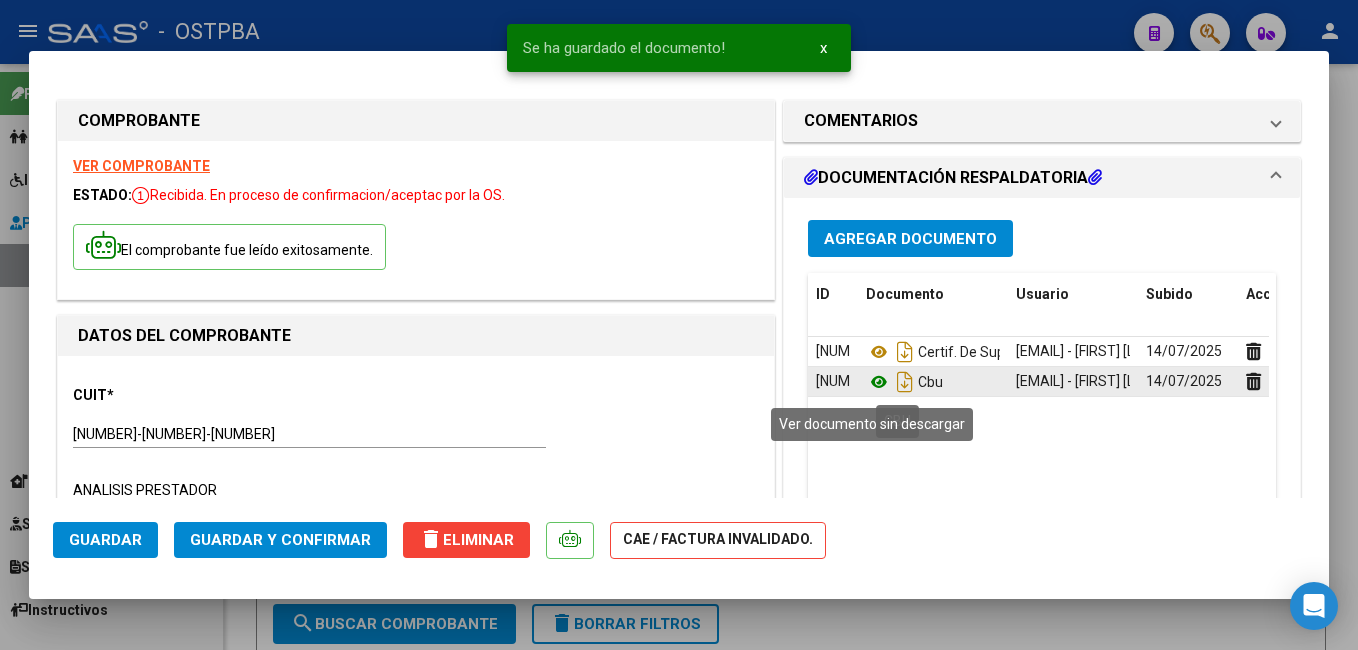 click 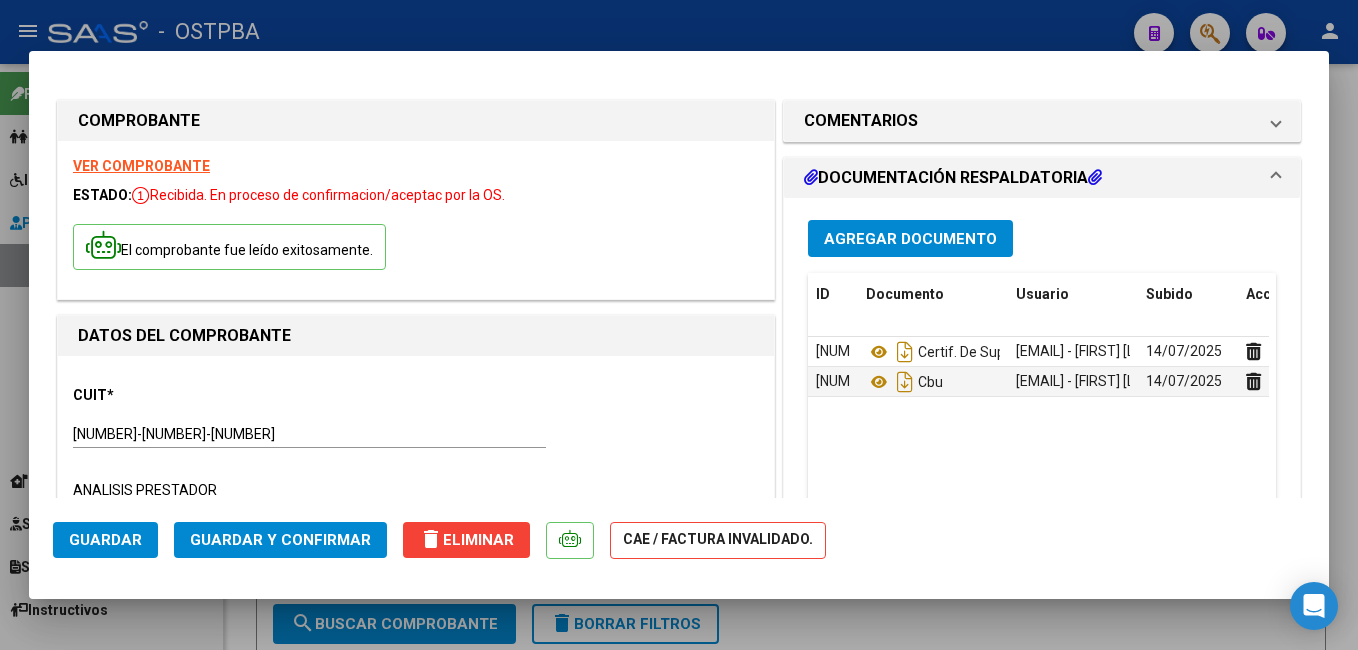 click on "Agregar Documento" at bounding box center (910, 239) 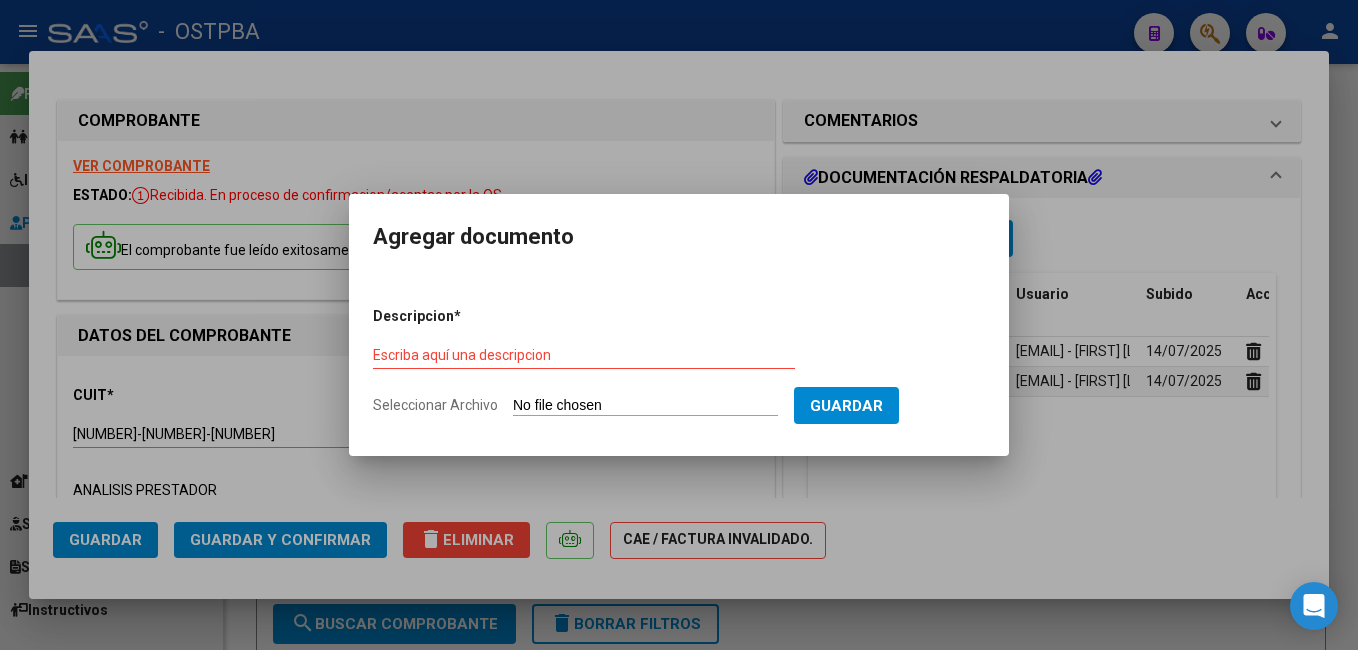 click on "Seleccionar Archivo" 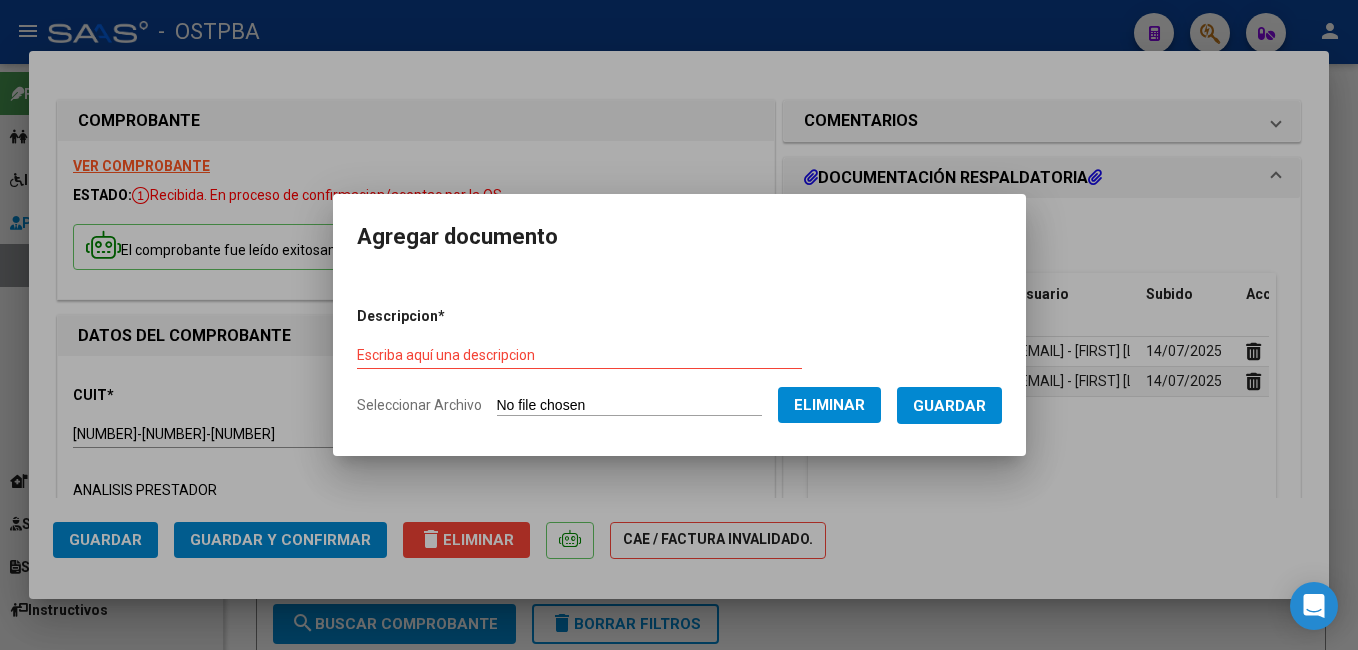 click on "Escriba aquí una descripcion" at bounding box center [579, 355] 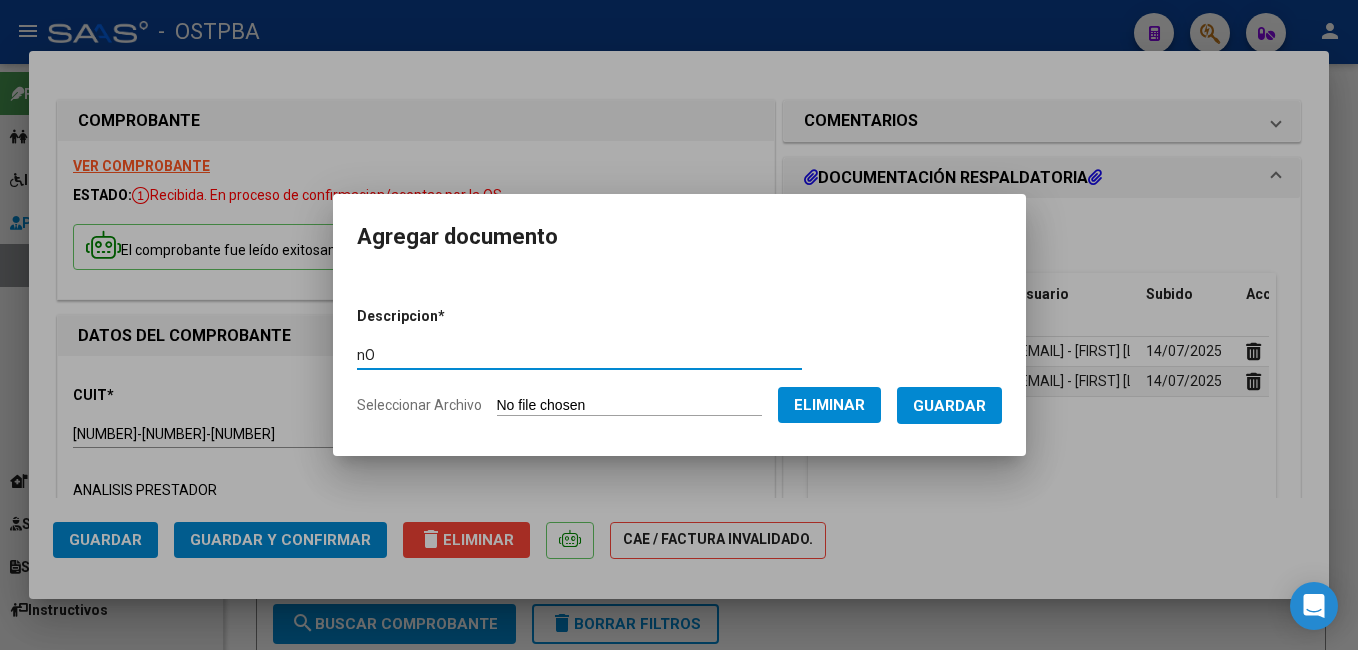 type on "n" 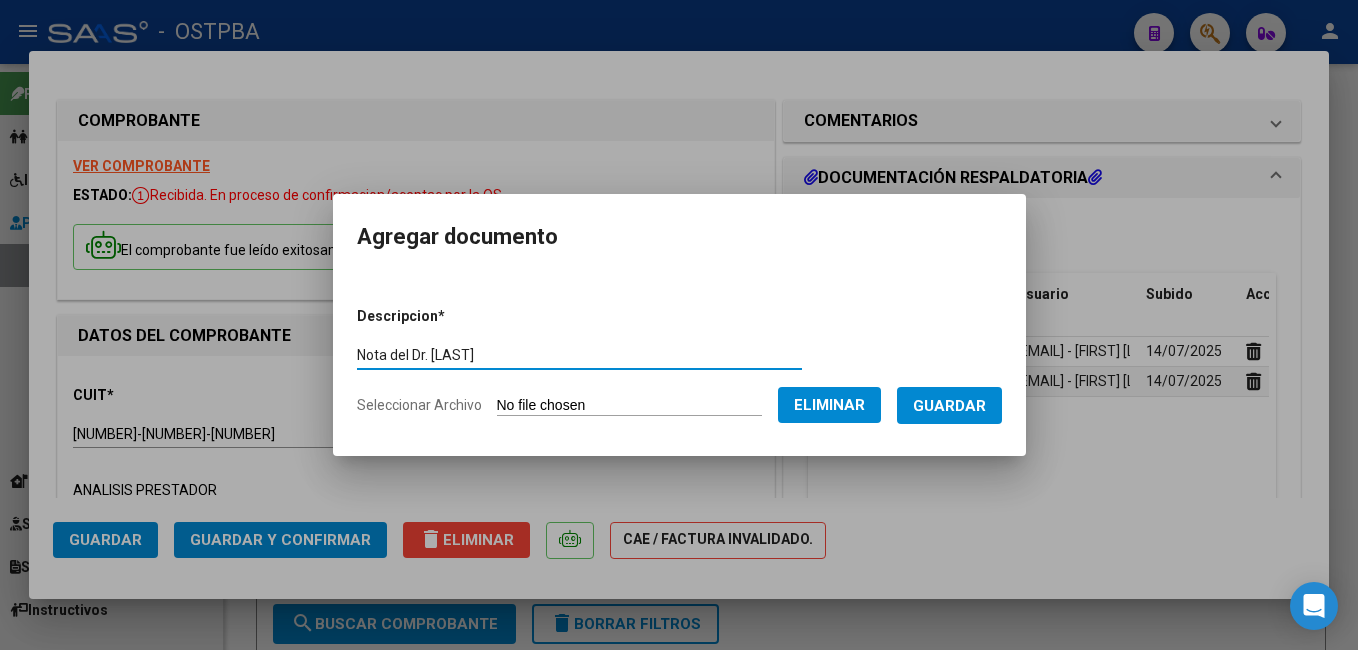 type on "Nota del Dr. [LAST]" 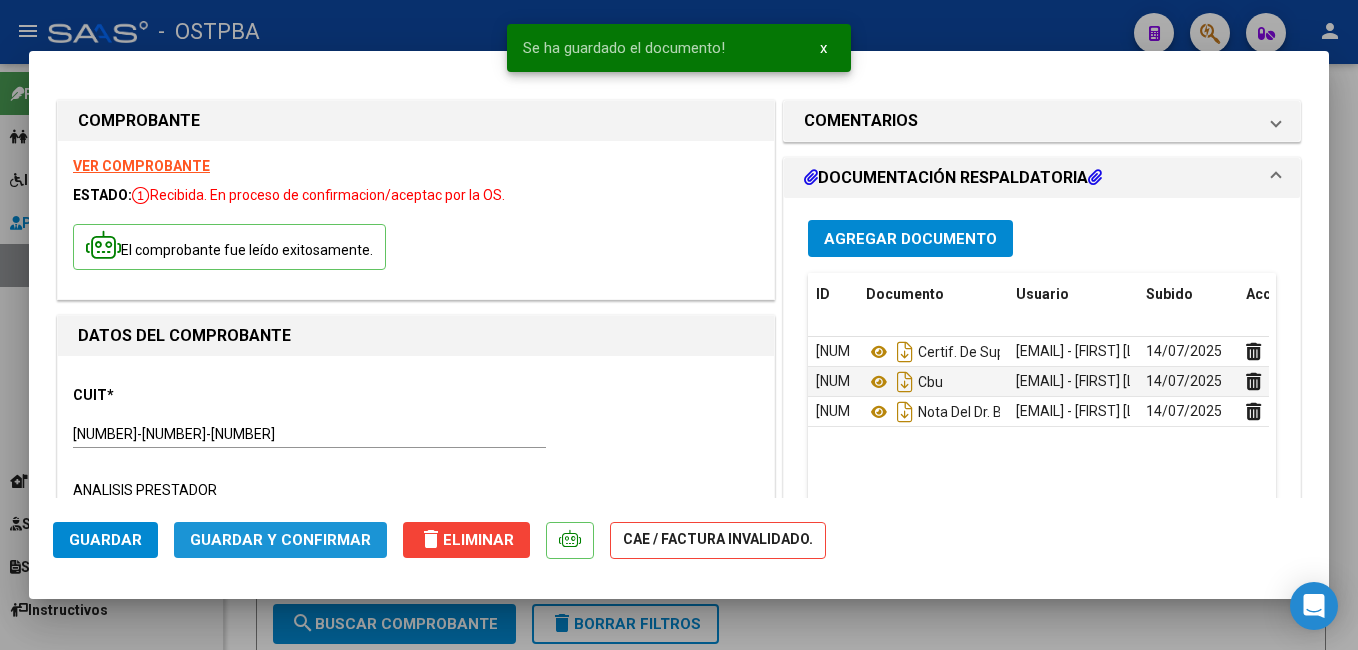 click on "Guardar y Confirmar" 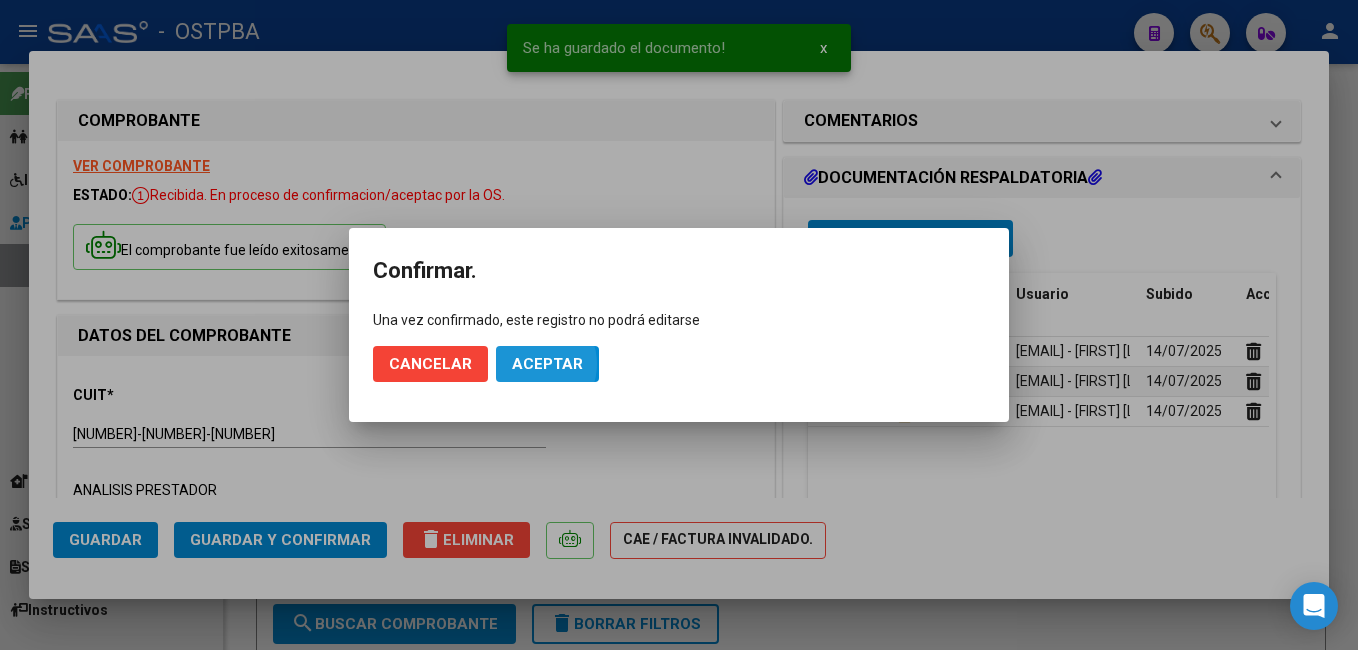 click on "Aceptar" 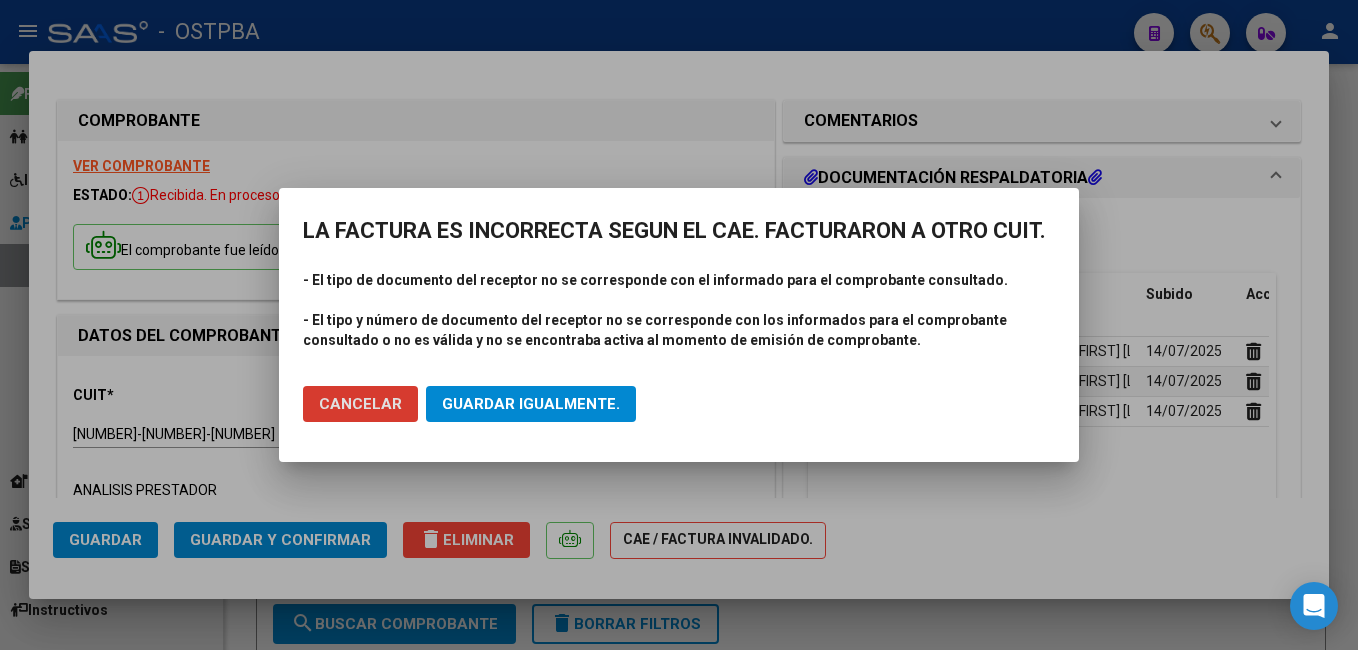 click on "Guardar igualmente." 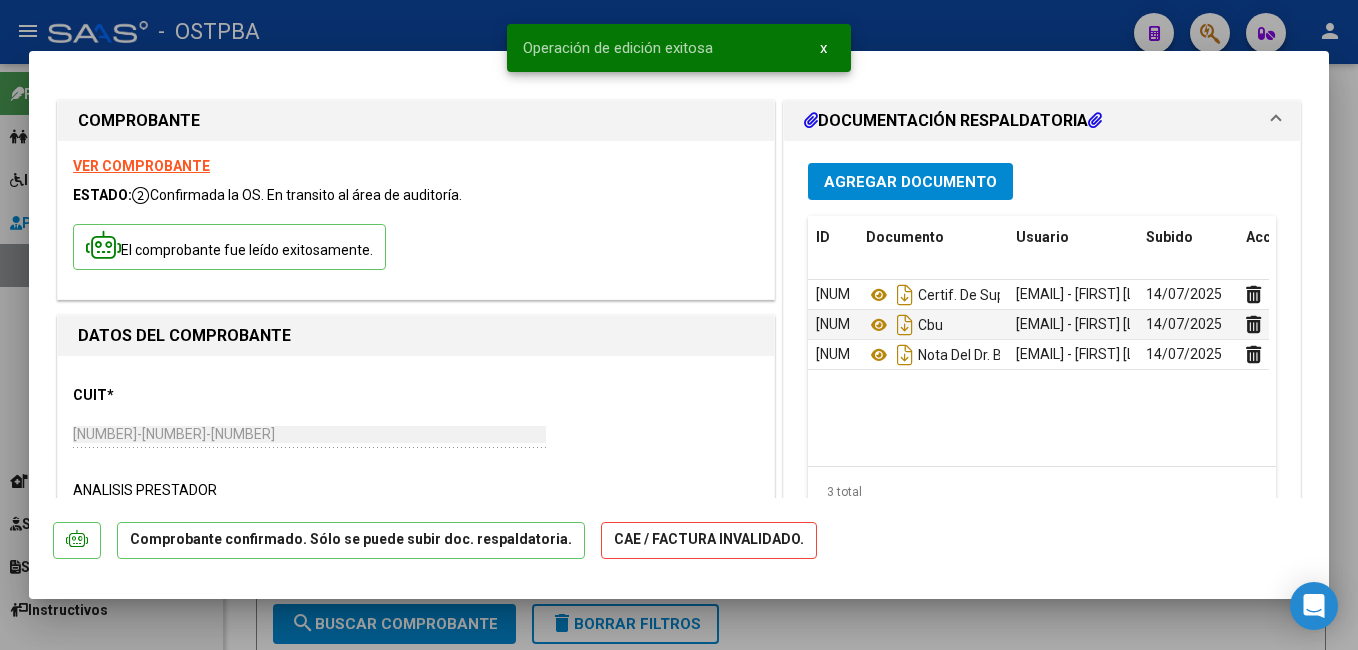 click at bounding box center (679, 325) 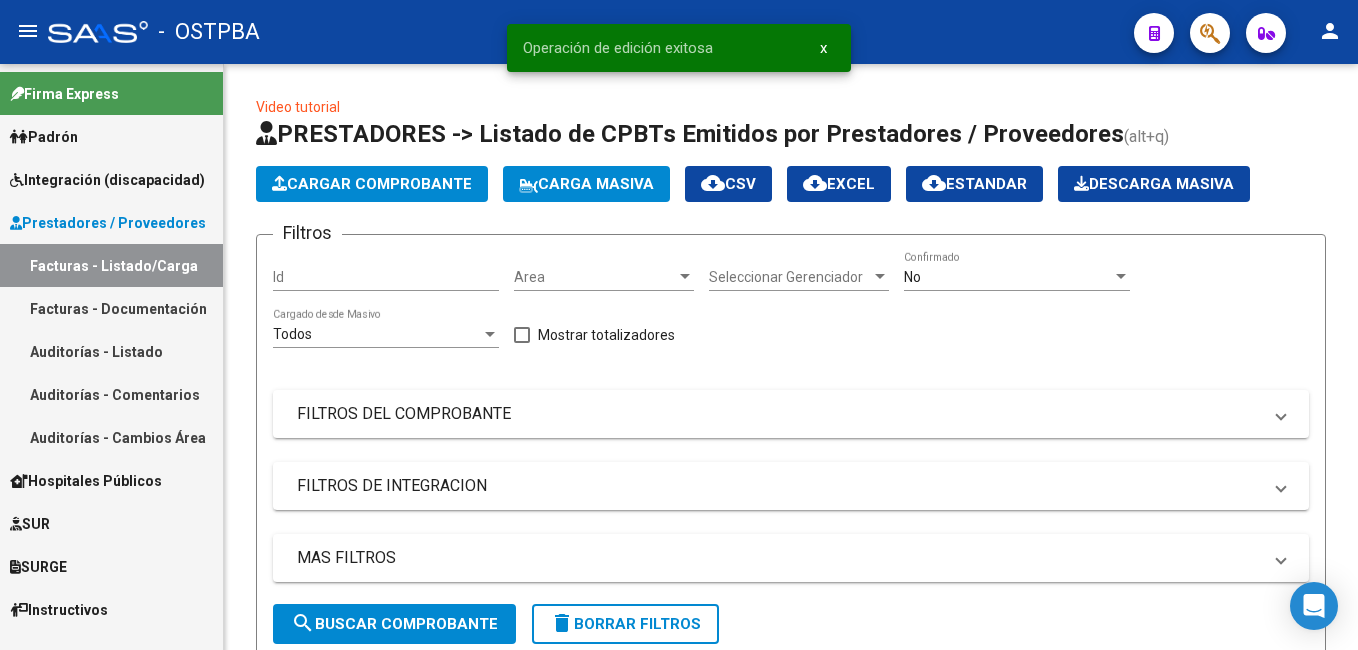 click on "Padrón" at bounding box center (44, 137) 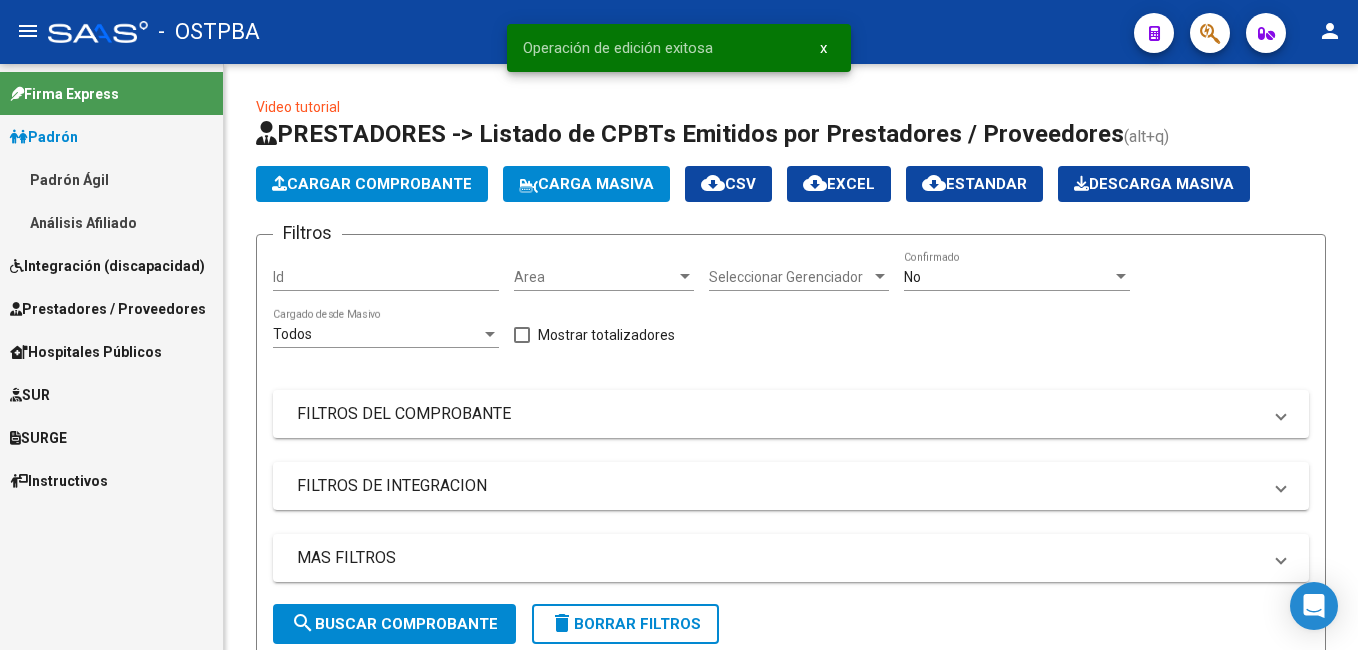 click on "Padrón Ágil" at bounding box center (111, 179) 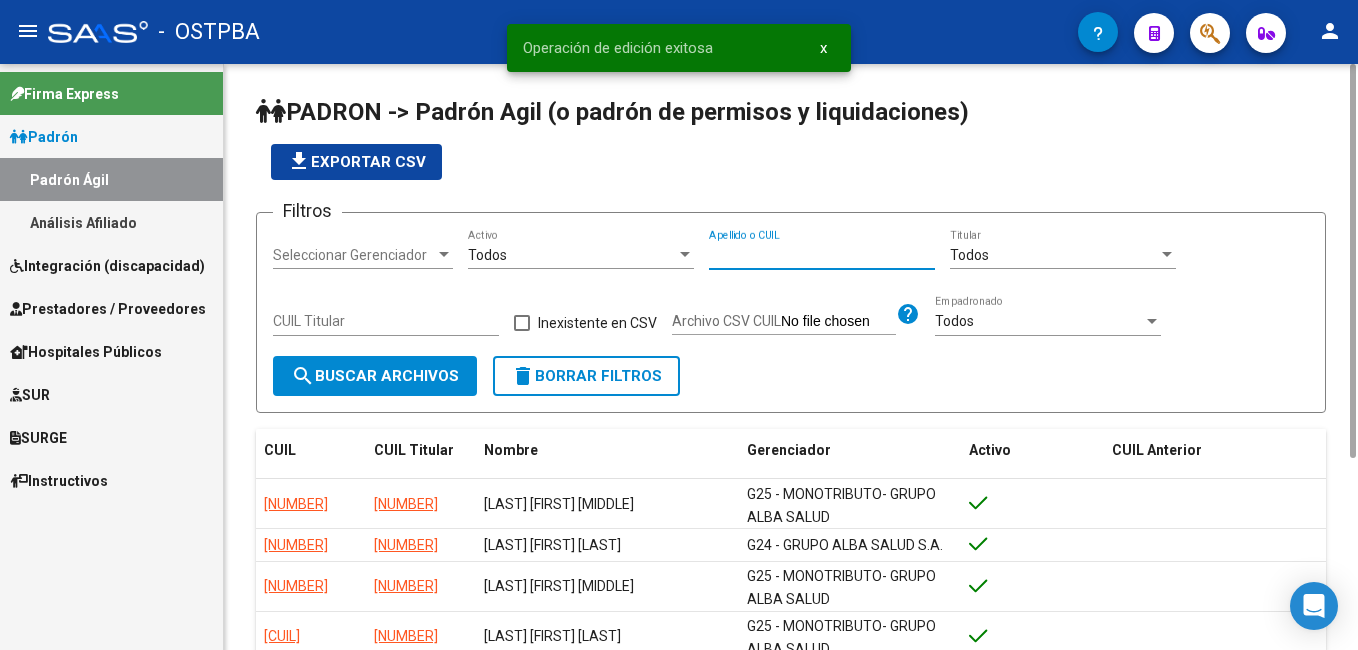 click on "Apellido o CUIL" at bounding box center [822, 255] 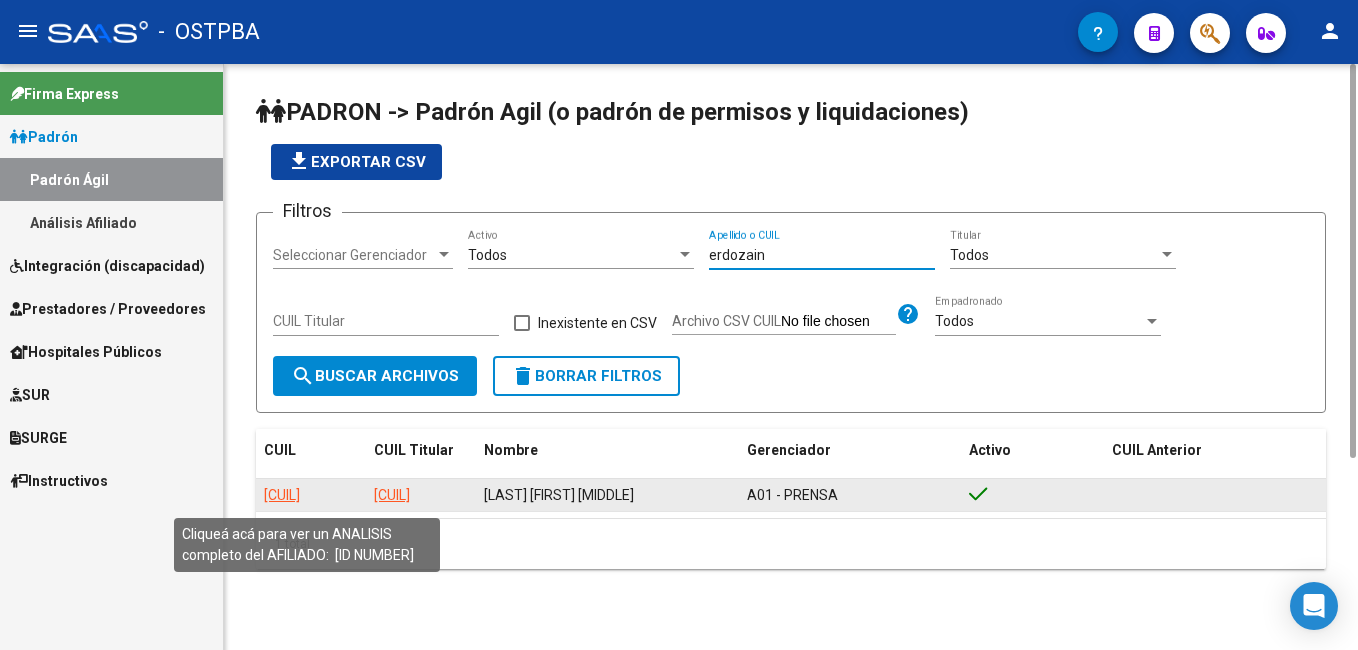 type on "erdozain" 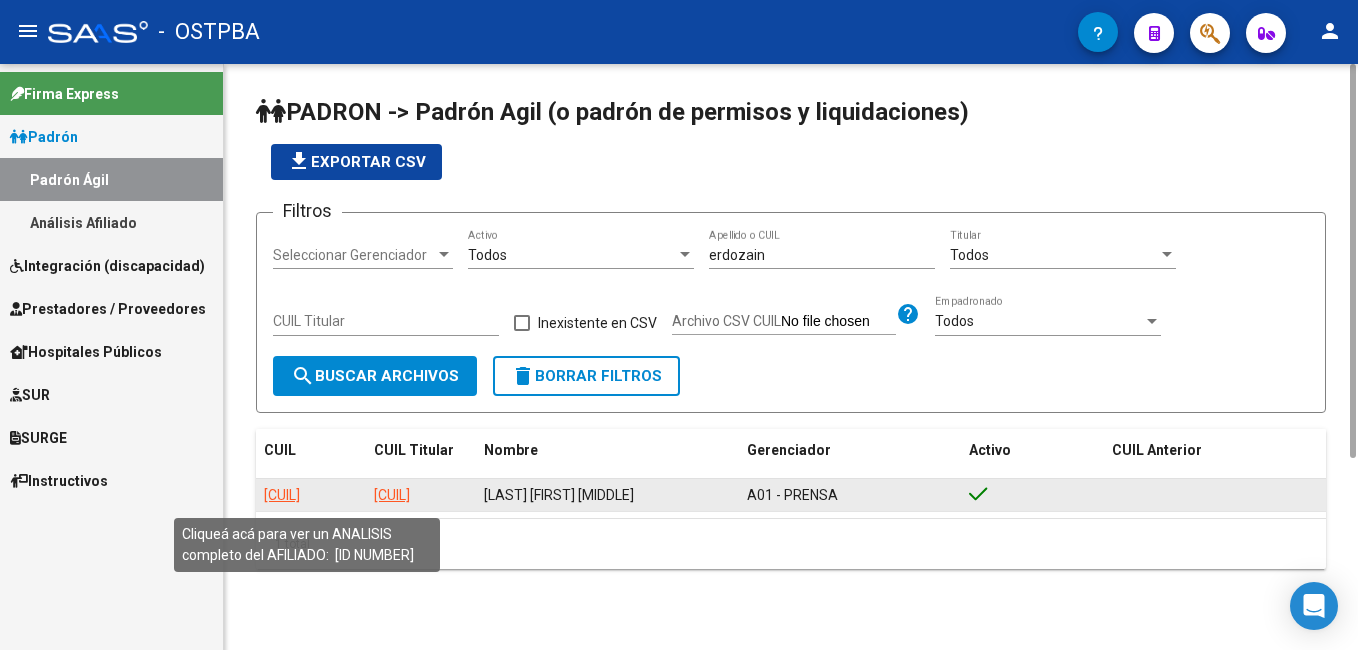 drag, startPoint x: 264, startPoint y: 495, endPoint x: 351, endPoint y: 496, distance: 87.005745 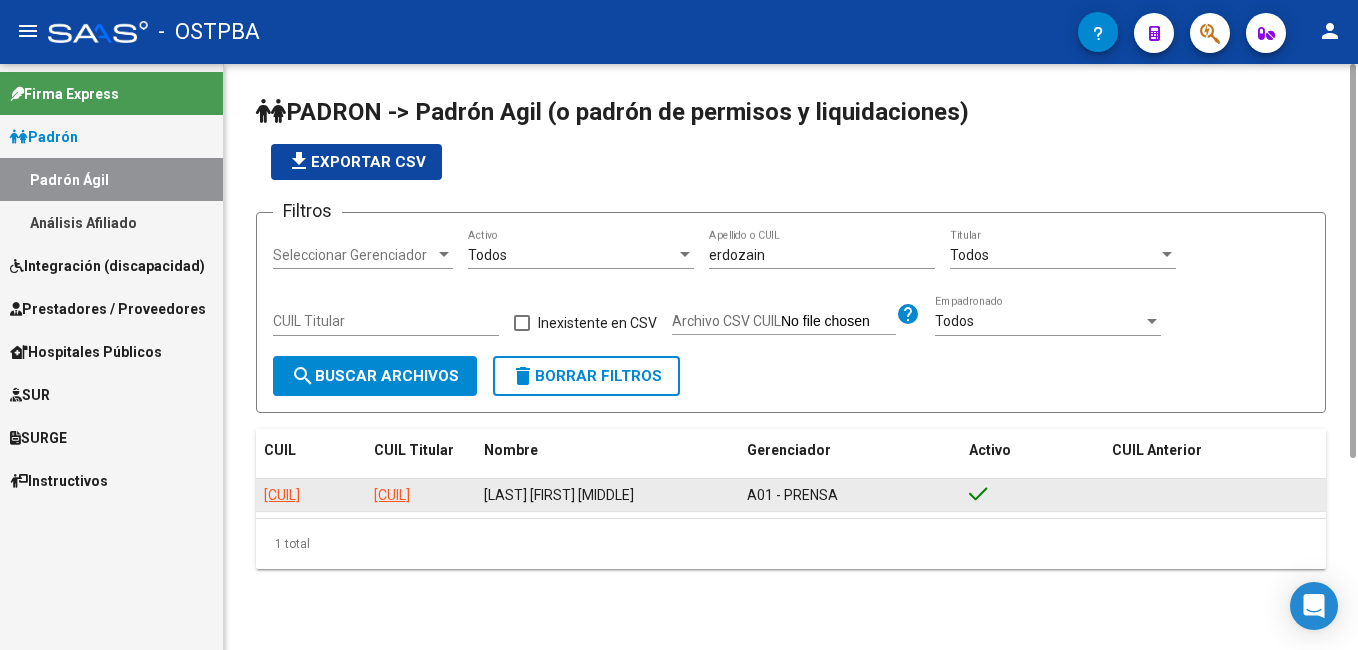 drag, startPoint x: 351, startPoint y: 496, endPoint x: 341, endPoint y: 492, distance: 10.770329 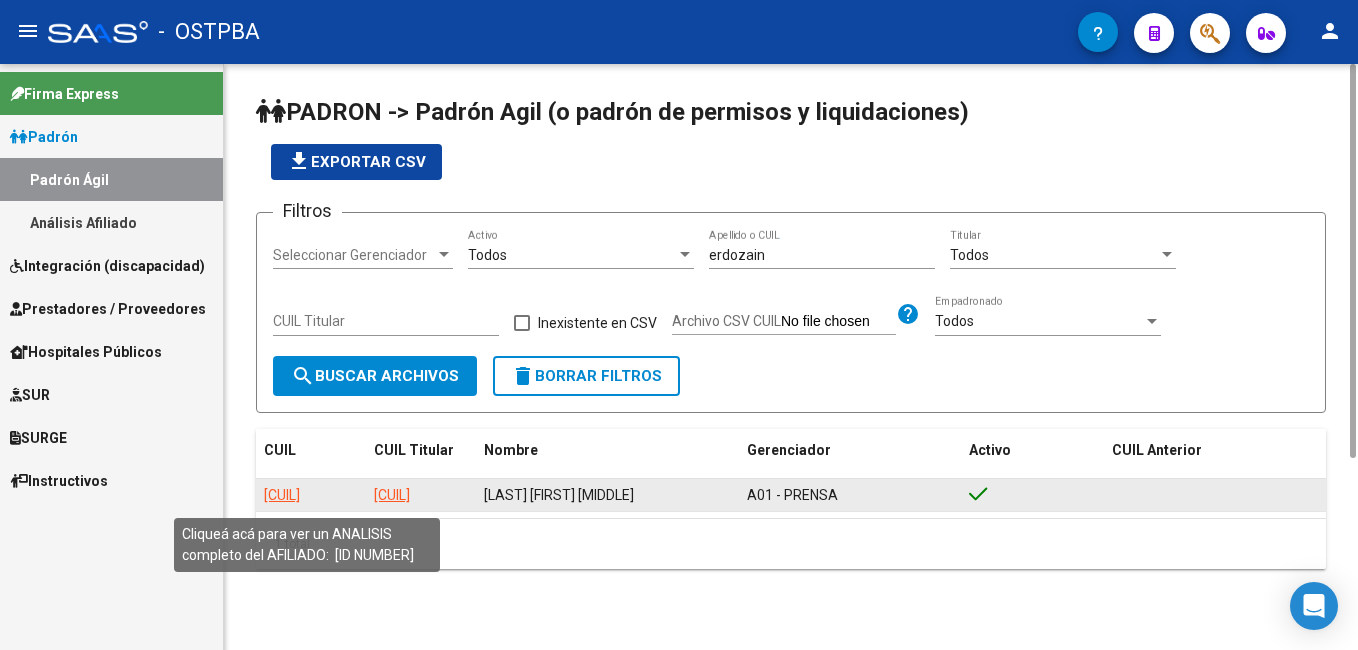 copy on "[CUIL]" 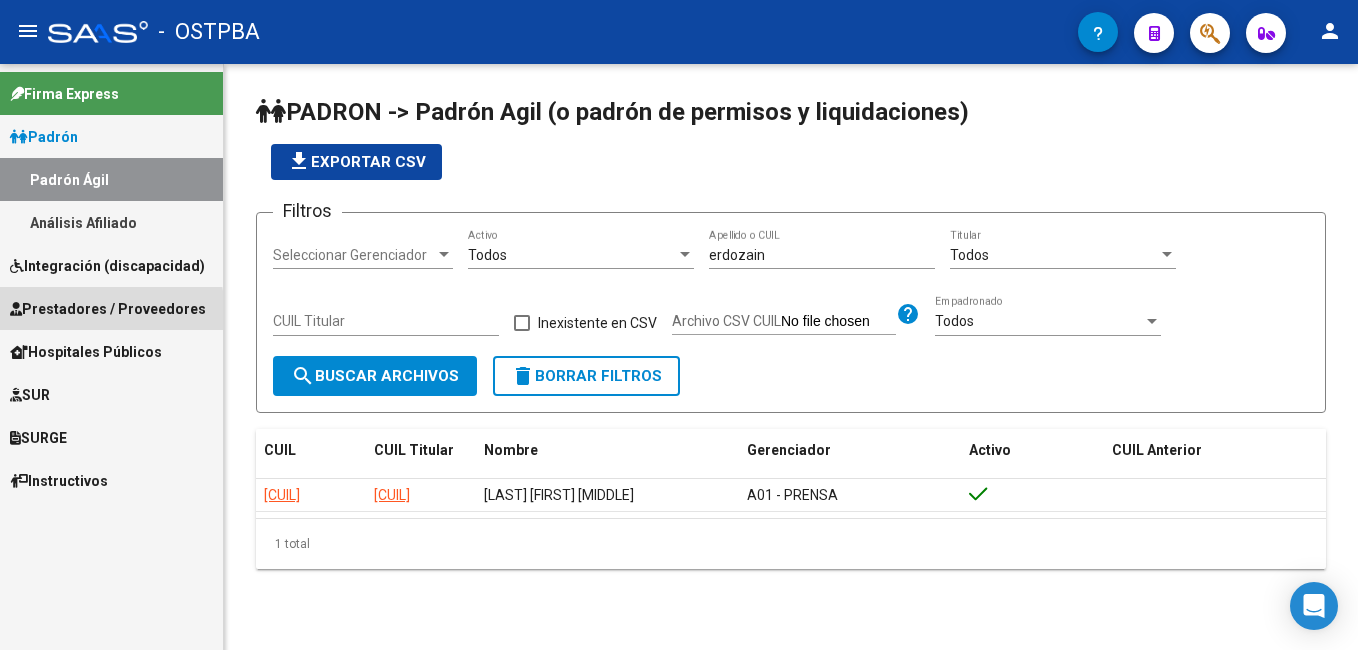 click on "Prestadores / Proveedores" at bounding box center [108, 309] 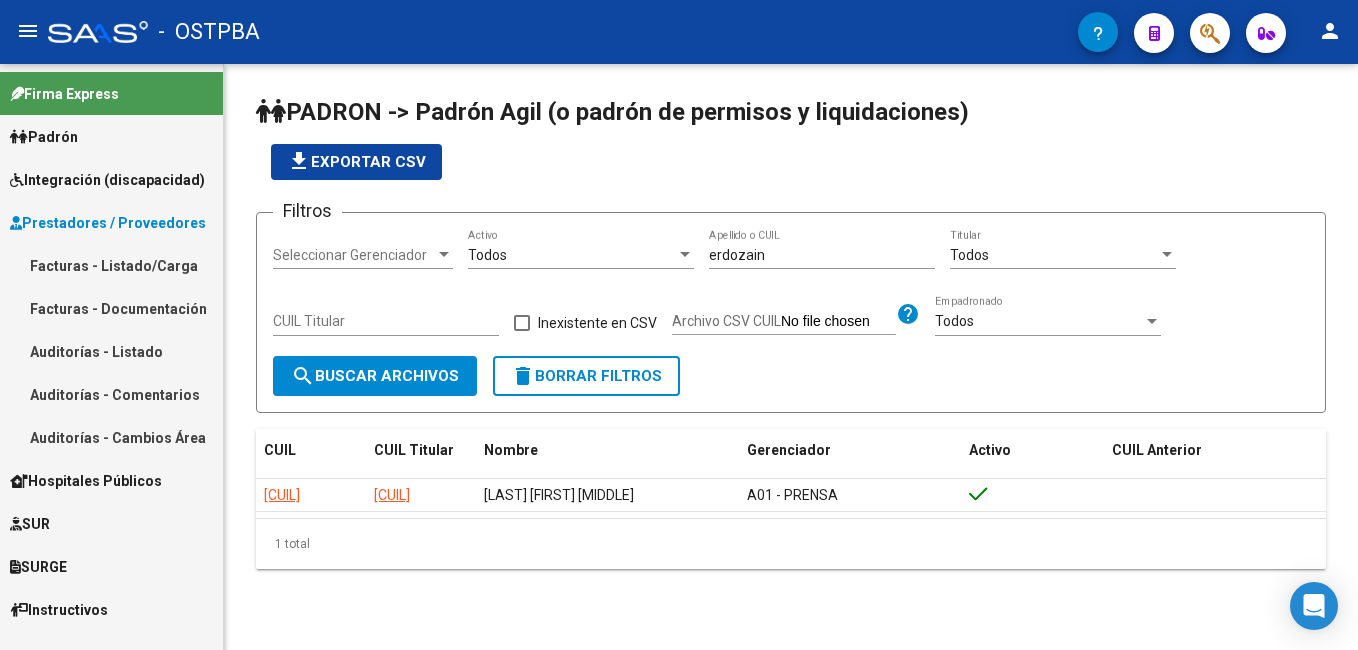 click on "Auditorías - Listado" at bounding box center [111, 351] 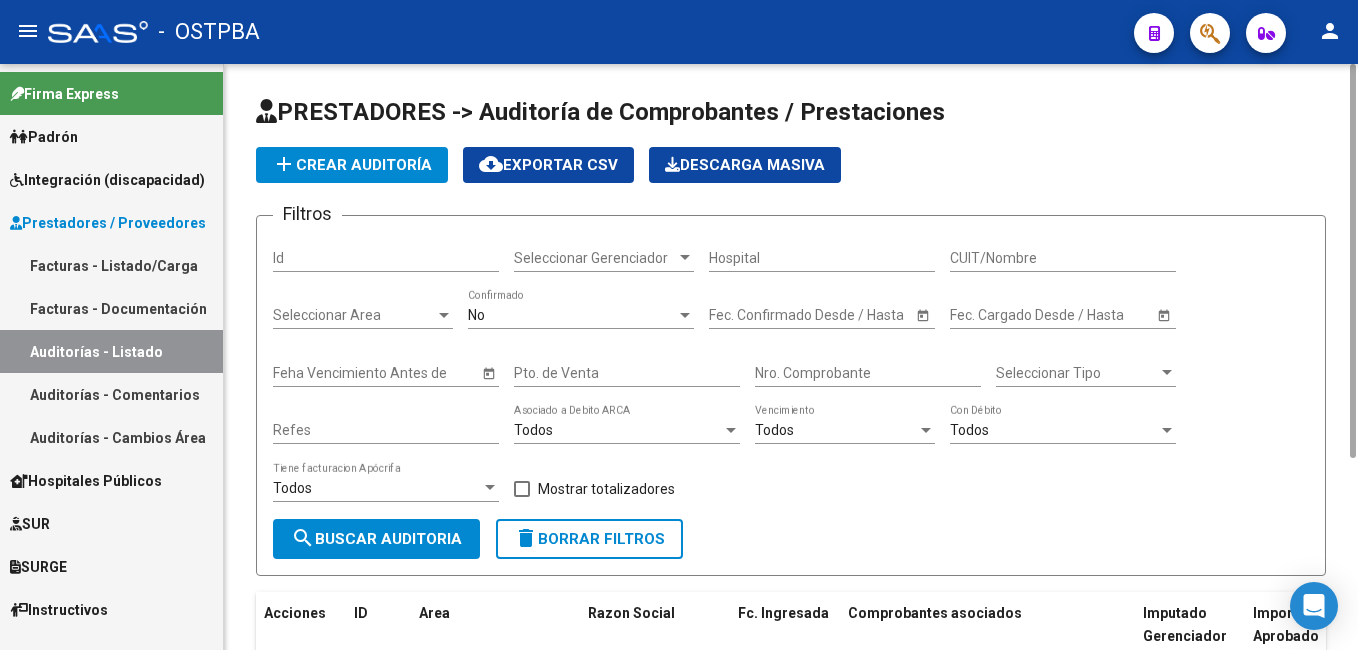 click on "add  Crear Auditoría" 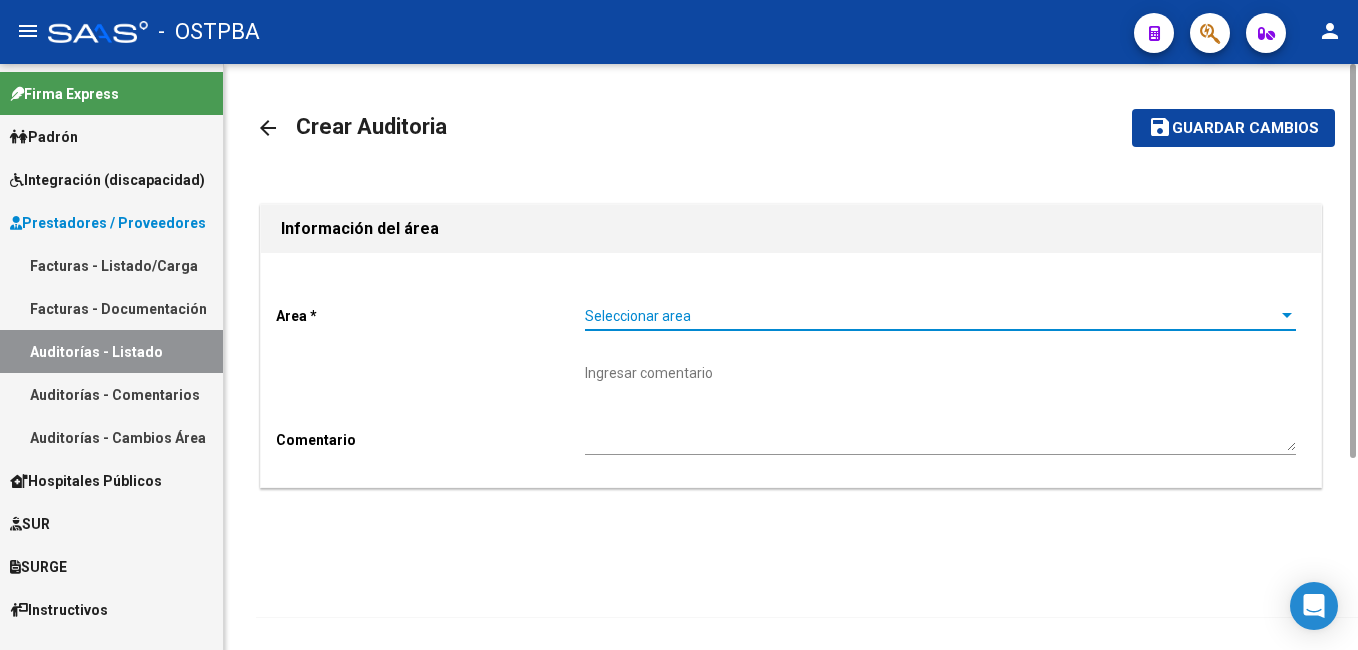 click at bounding box center (1287, 316) 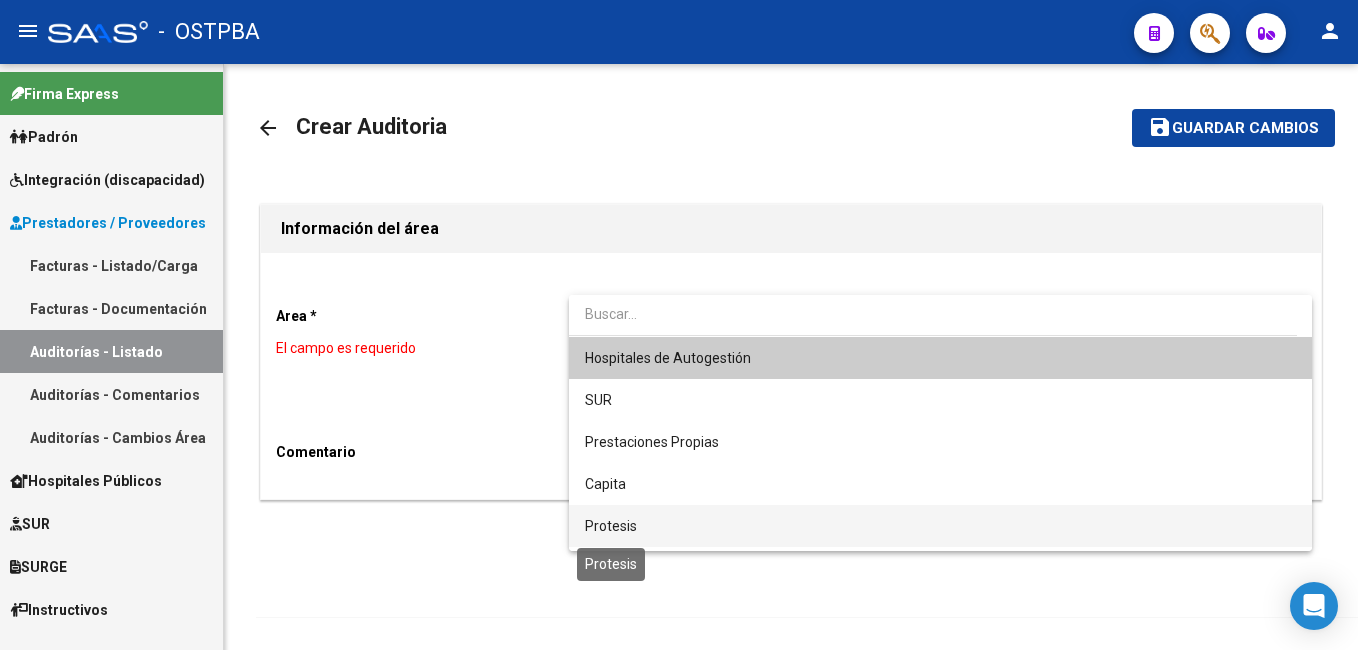 click on "Protesis" at bounding box center [611, 526] 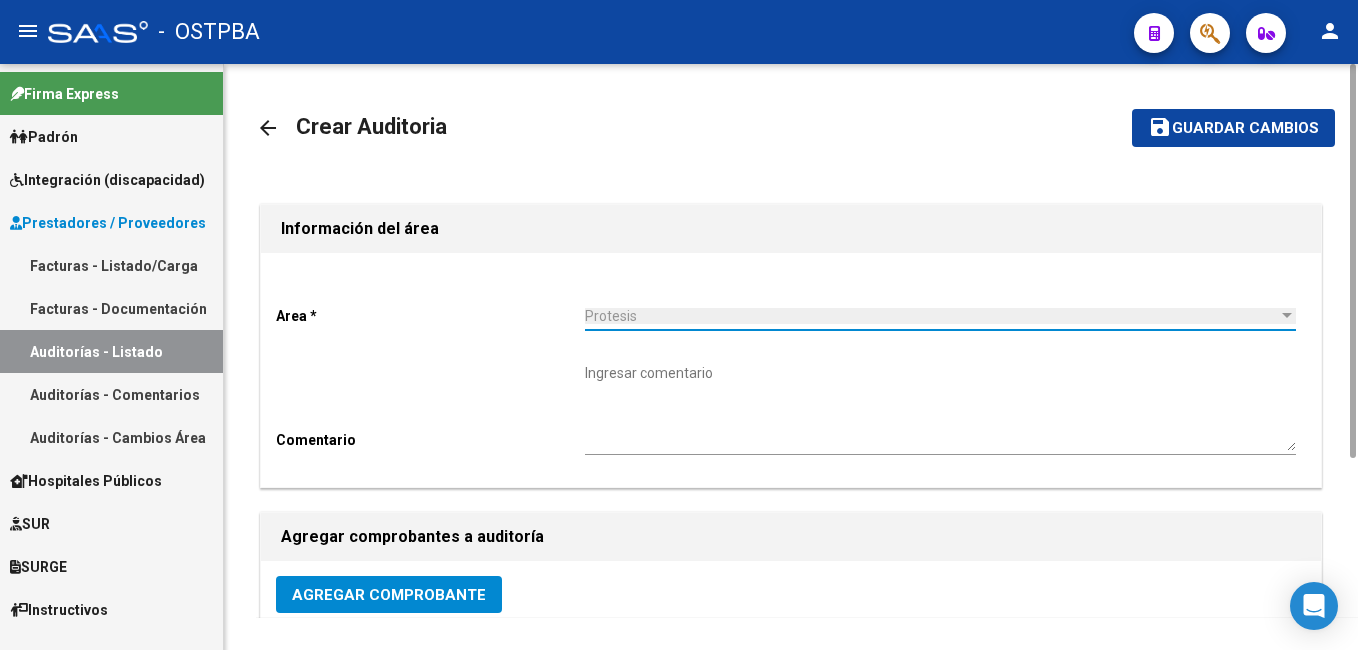 scroll, scrollTop: 400, scrollLeft: 0, axis: vertical 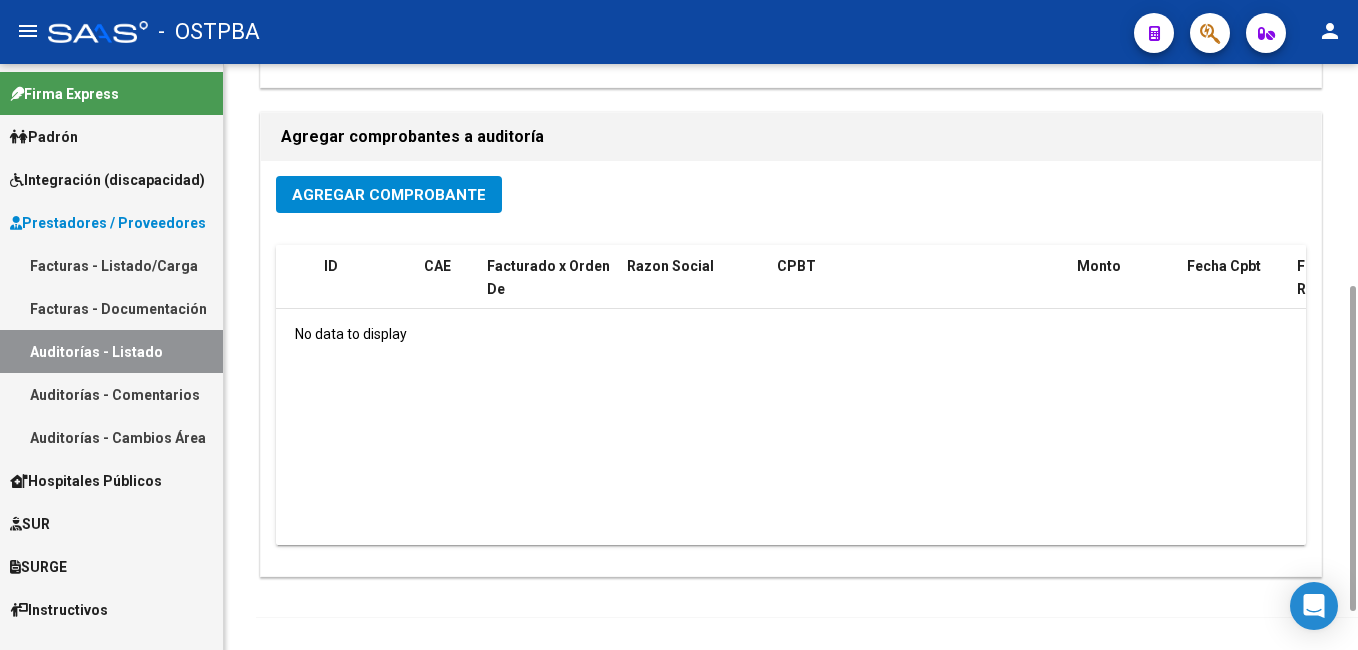 click on "Agregar Comprobante" 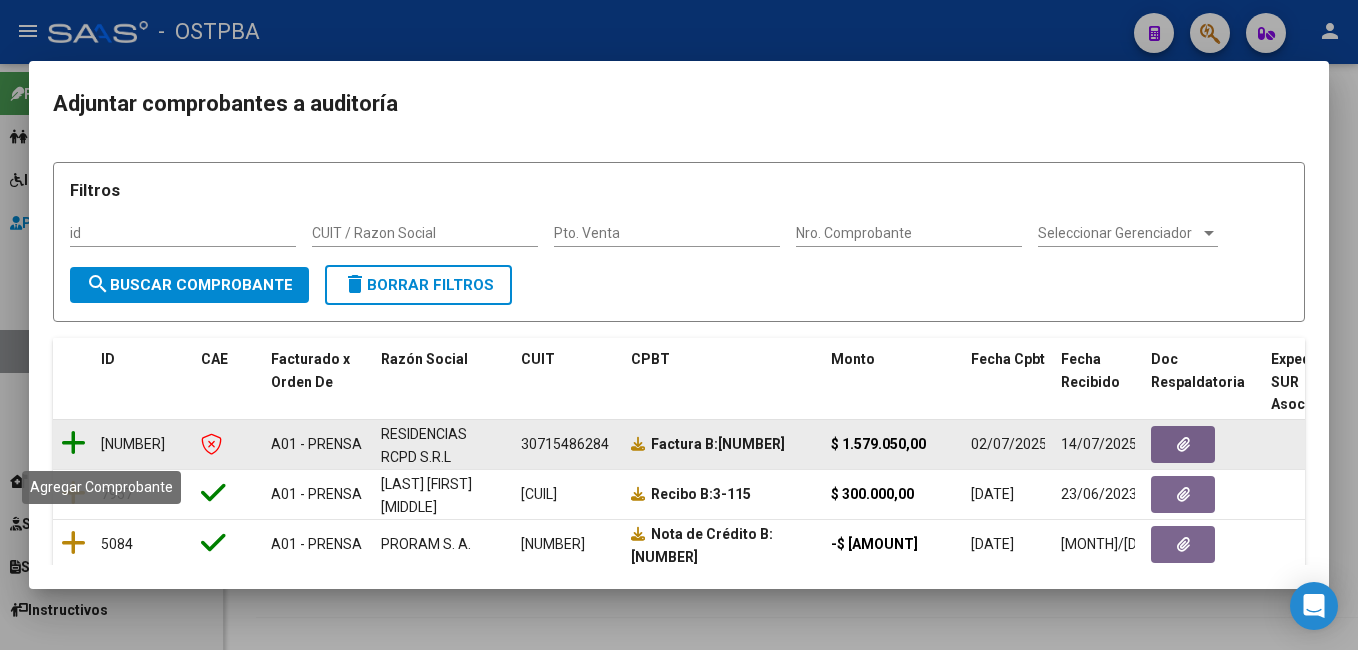 click 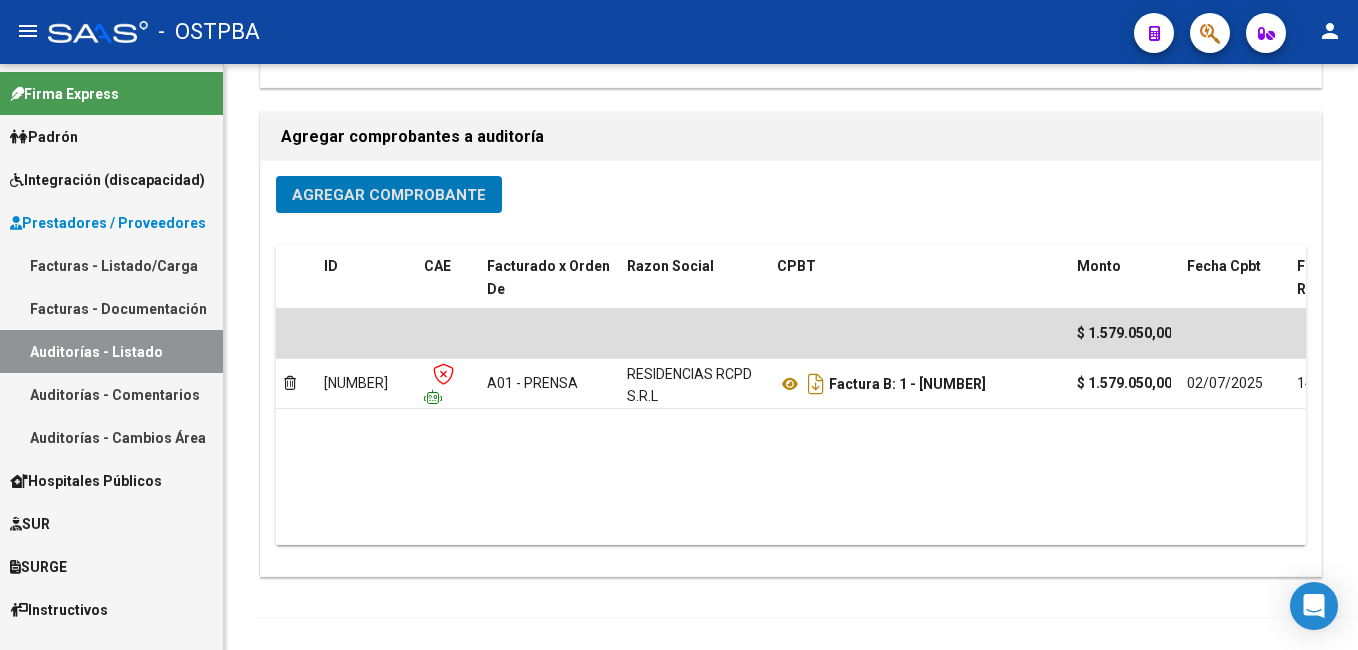 scroll, scrollTop: 0, scrollLeft: 0, axis: both 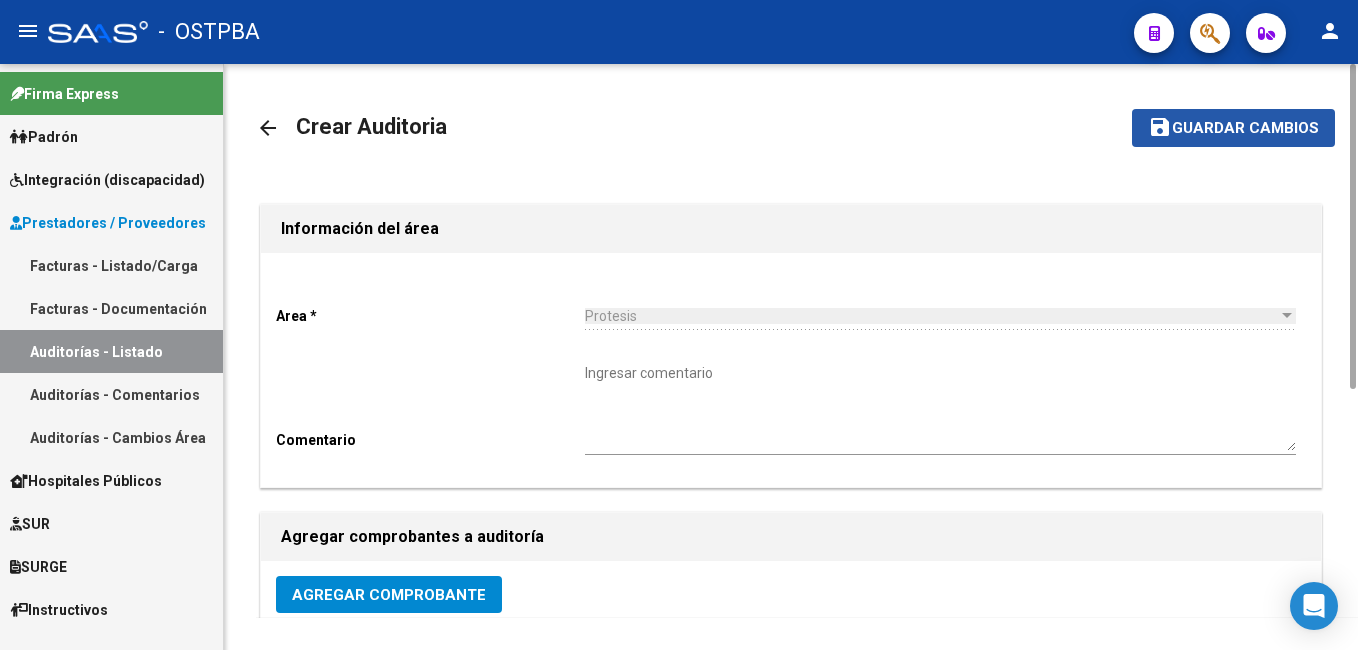 click on "Guardar cambios" 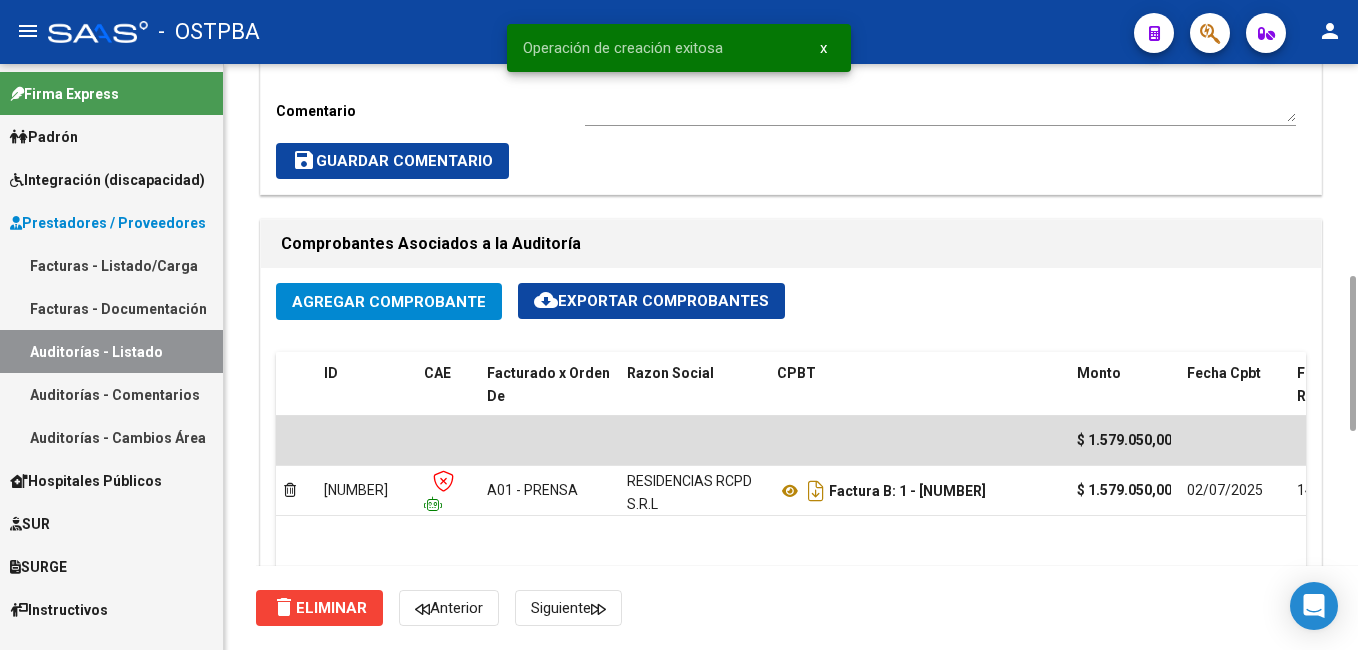 scroll, scrollTop: 1200, scrollLeft: 0, axis: vertical 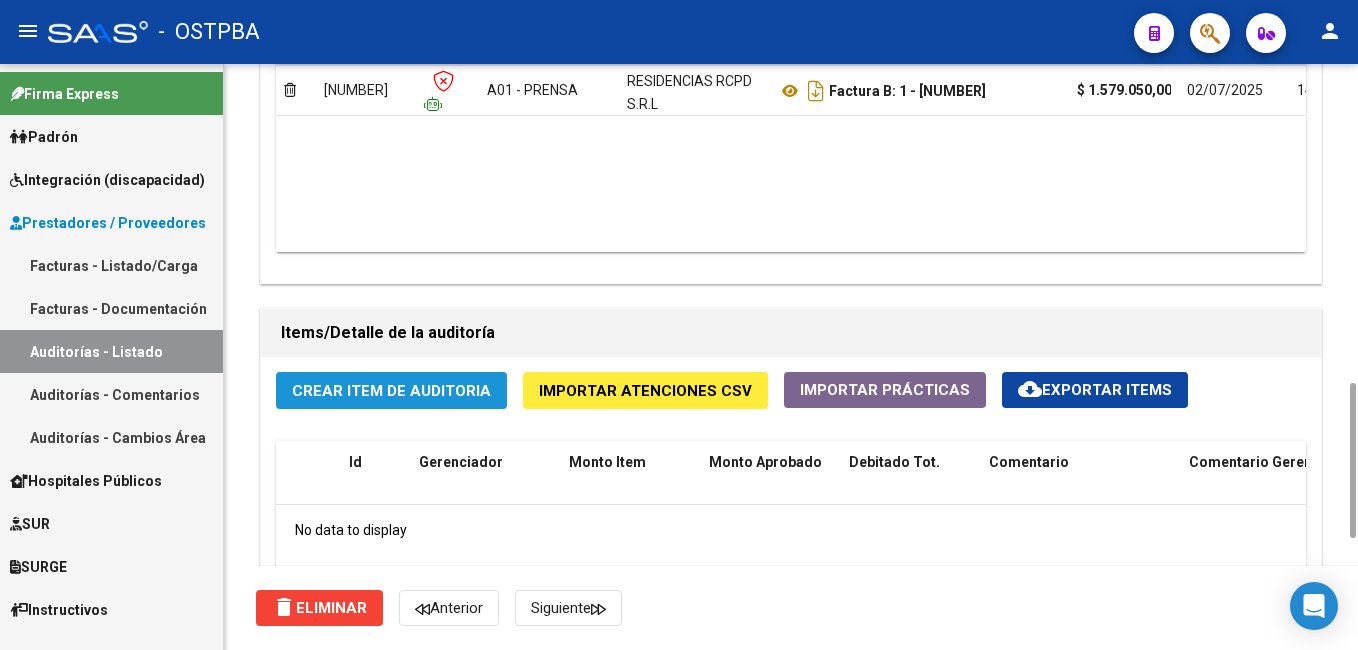 click on "Crear Item de Auditoria" 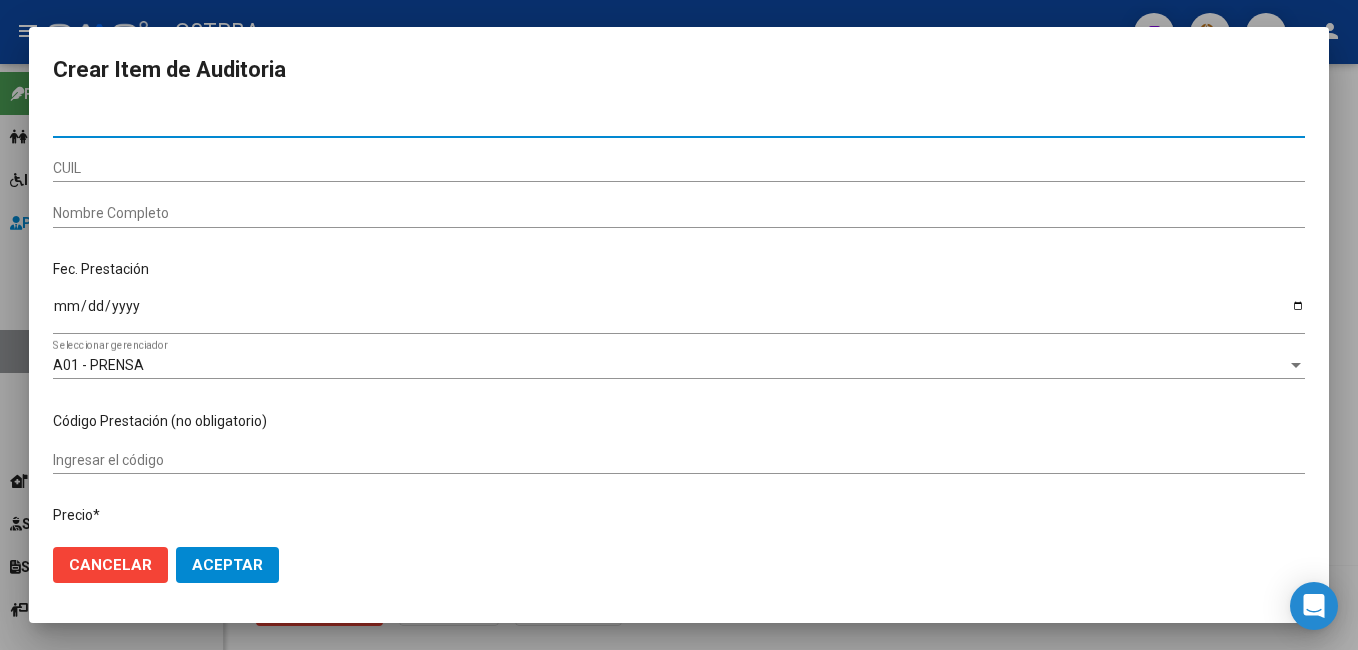 click on "CUIL" at bounding box center (679, 168) 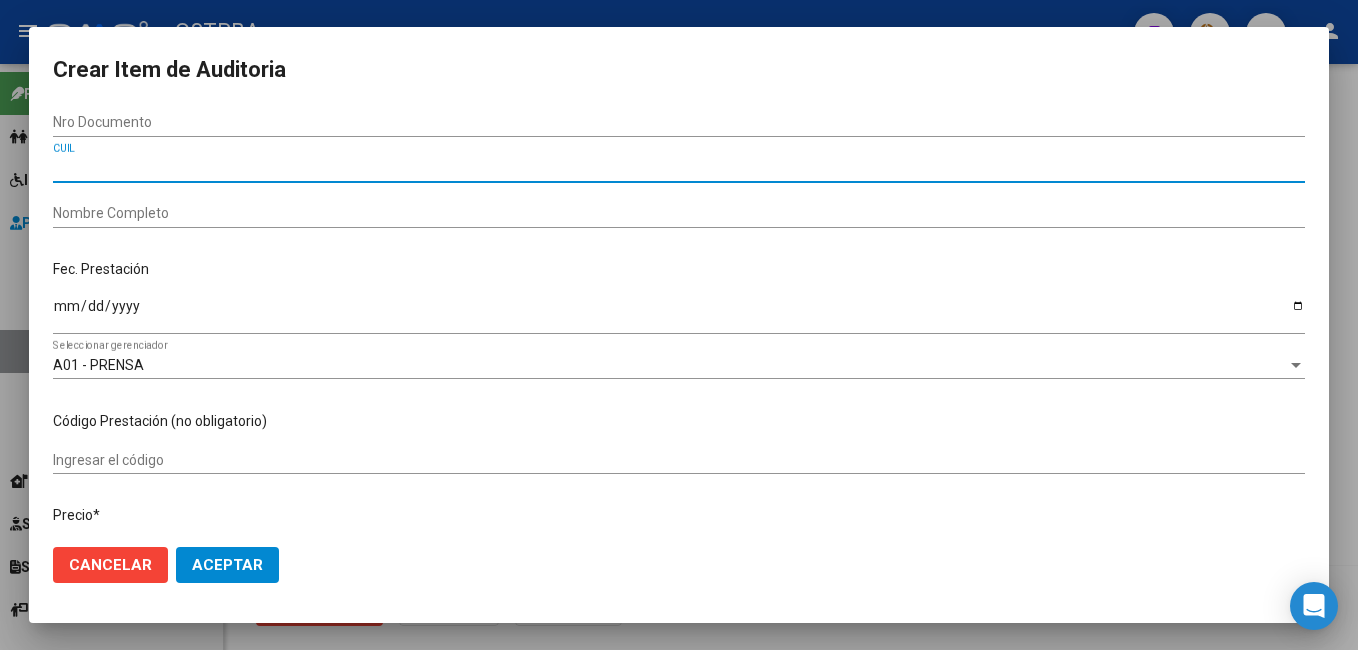 paste on "[CUIL]" 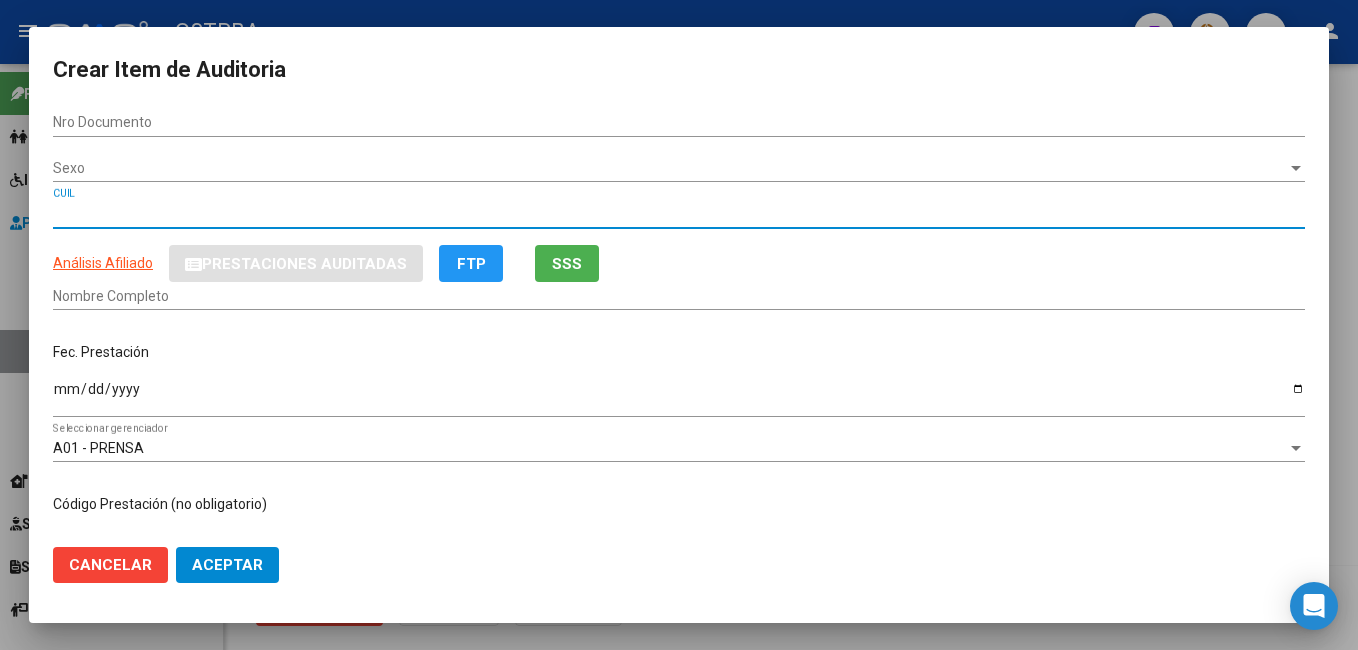 type on "[CUIL]" 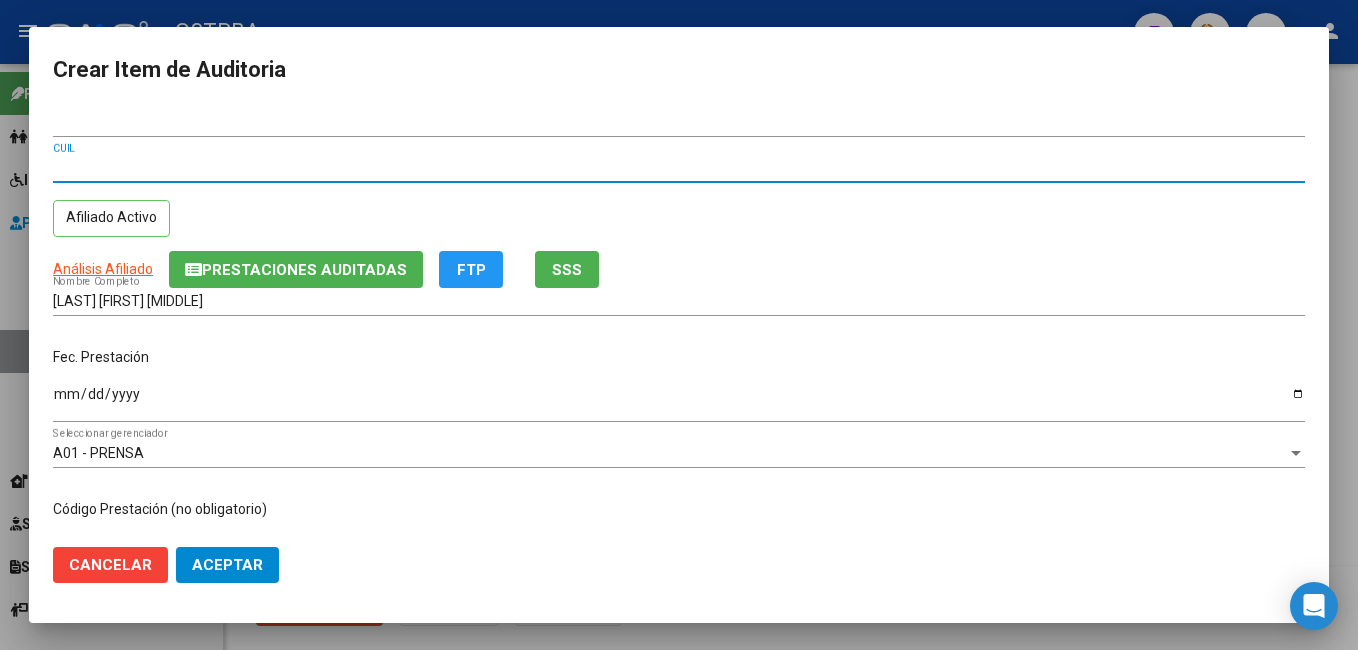 type on "[CUIL]" 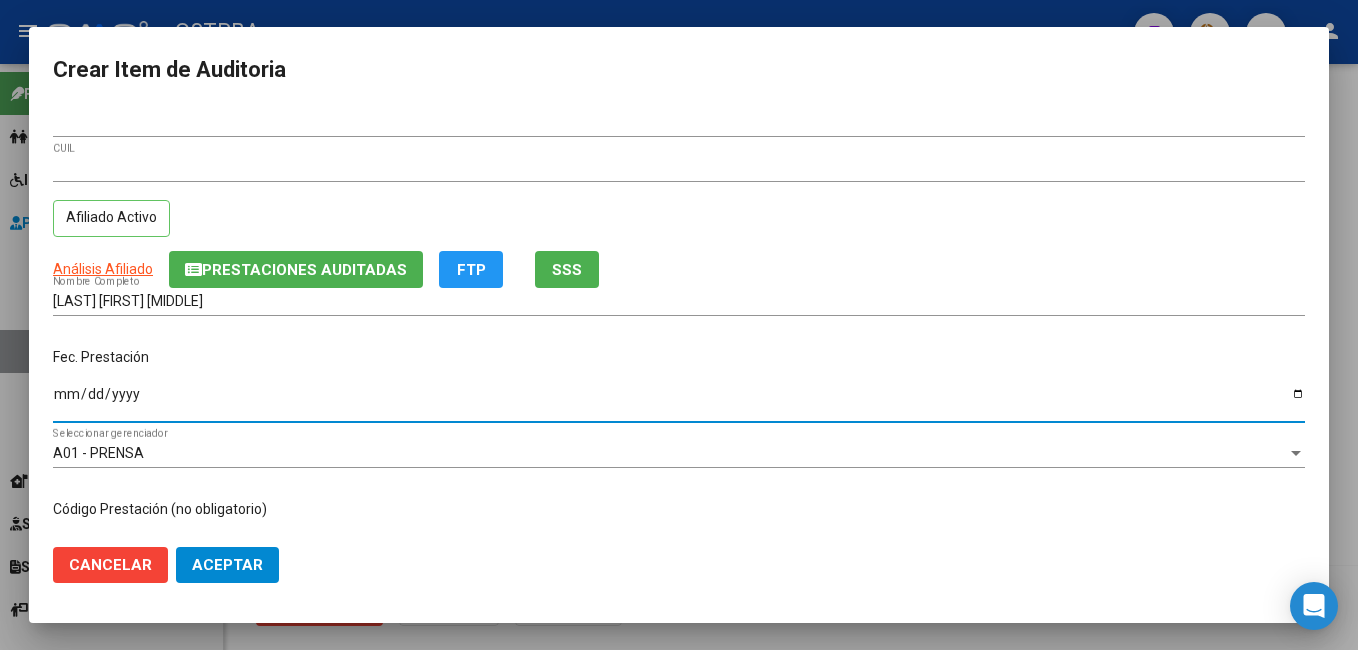 click on "Ingresar la fecha" at bounding box center [679, 401] 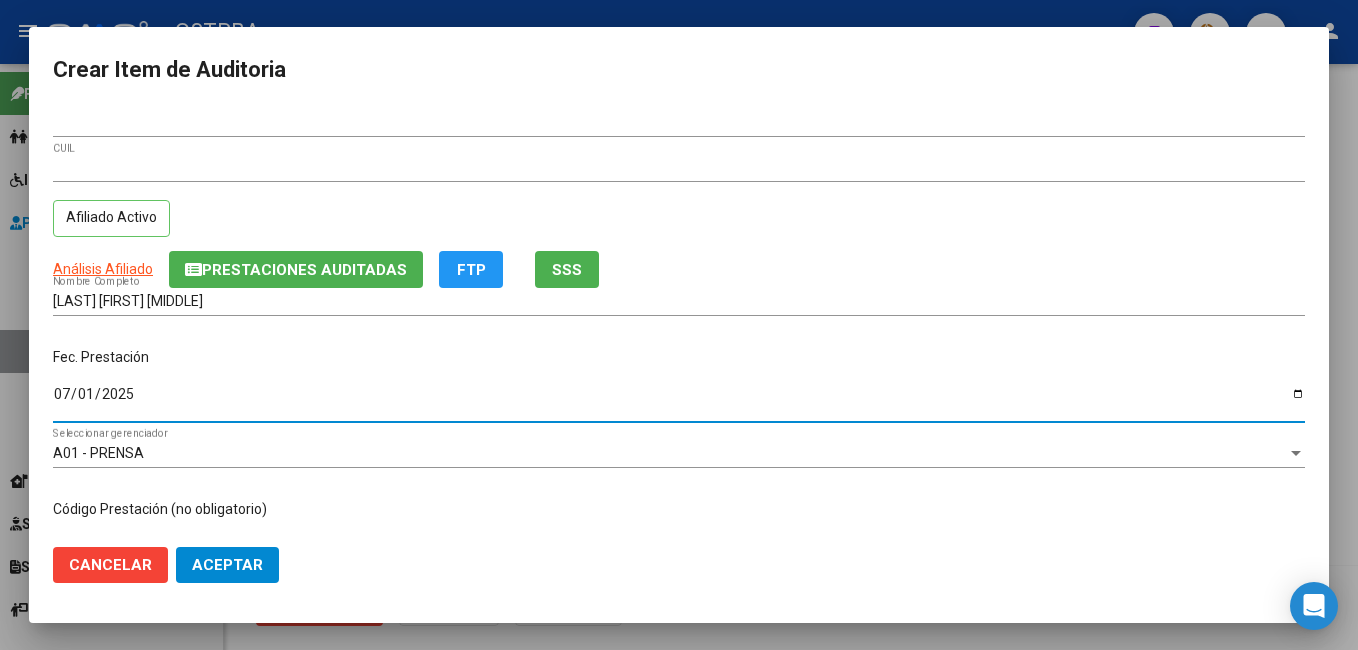 type on "2025-07-01" 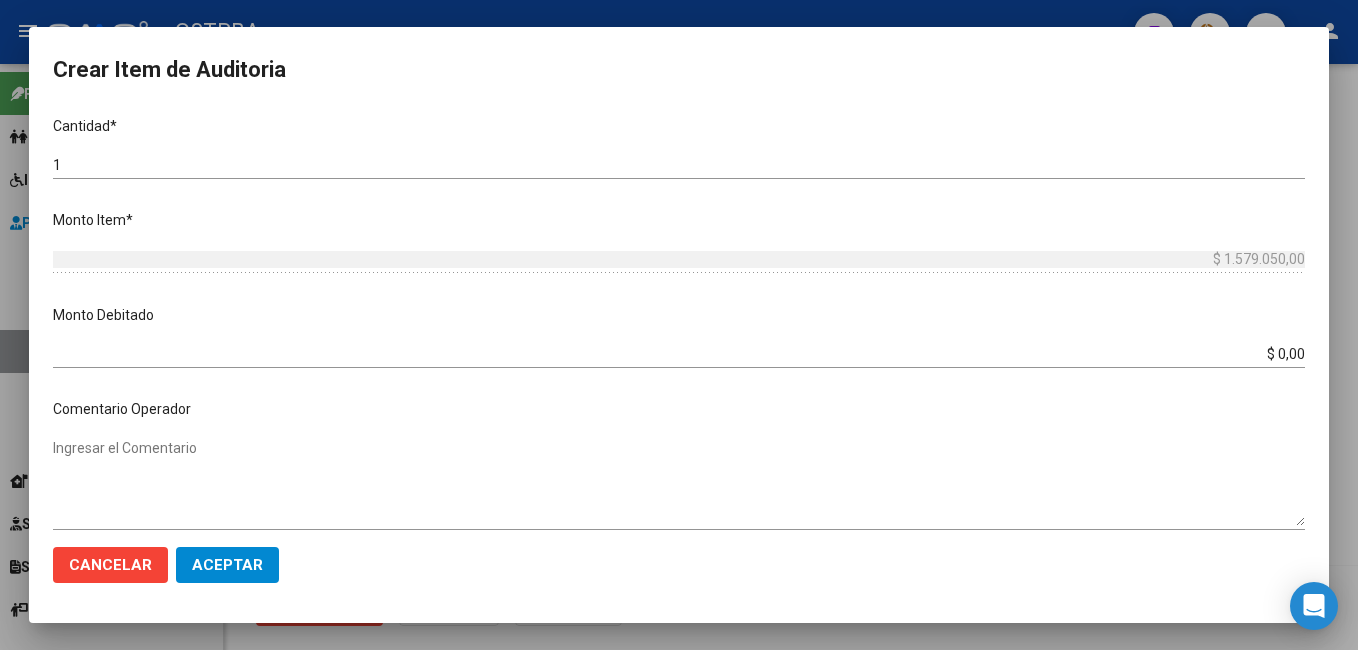 scroll, scrollTop: 600, scrollLeft: 0, axis: vertical 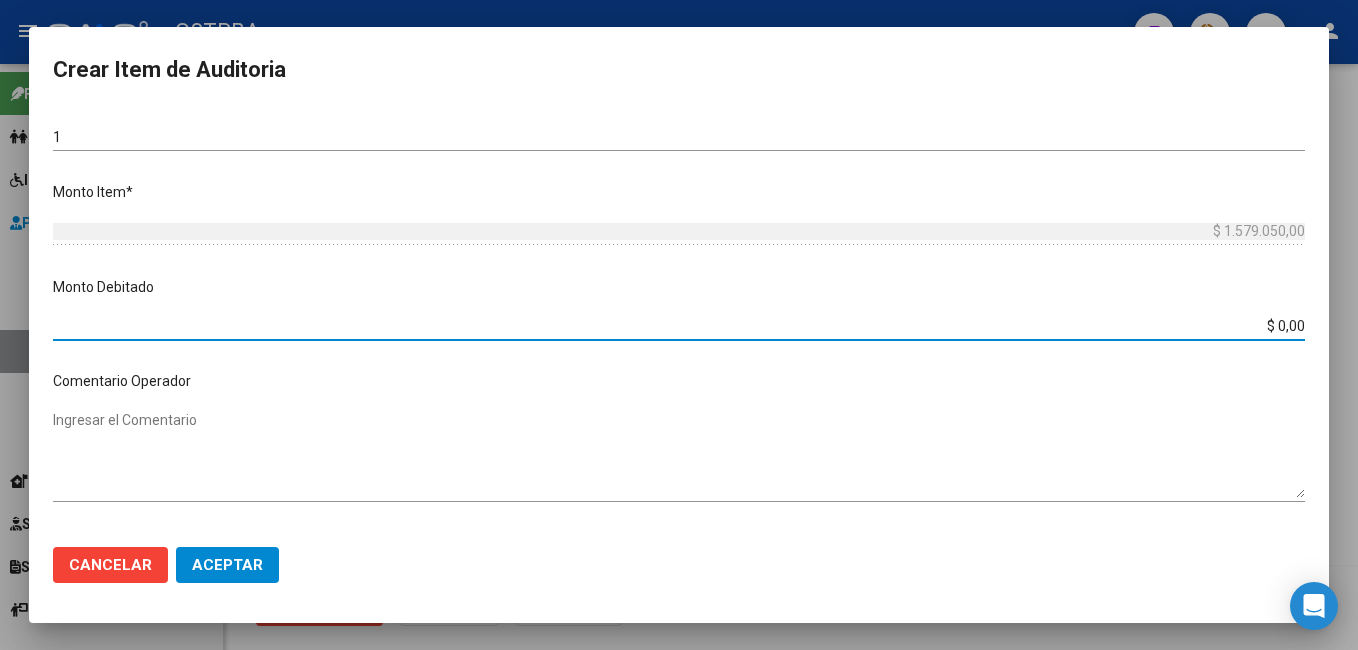 drag, startPoint x: 1289, startPoint y: 322, endPoint x: 1222, endPoint y: 320, distance: 67.02985 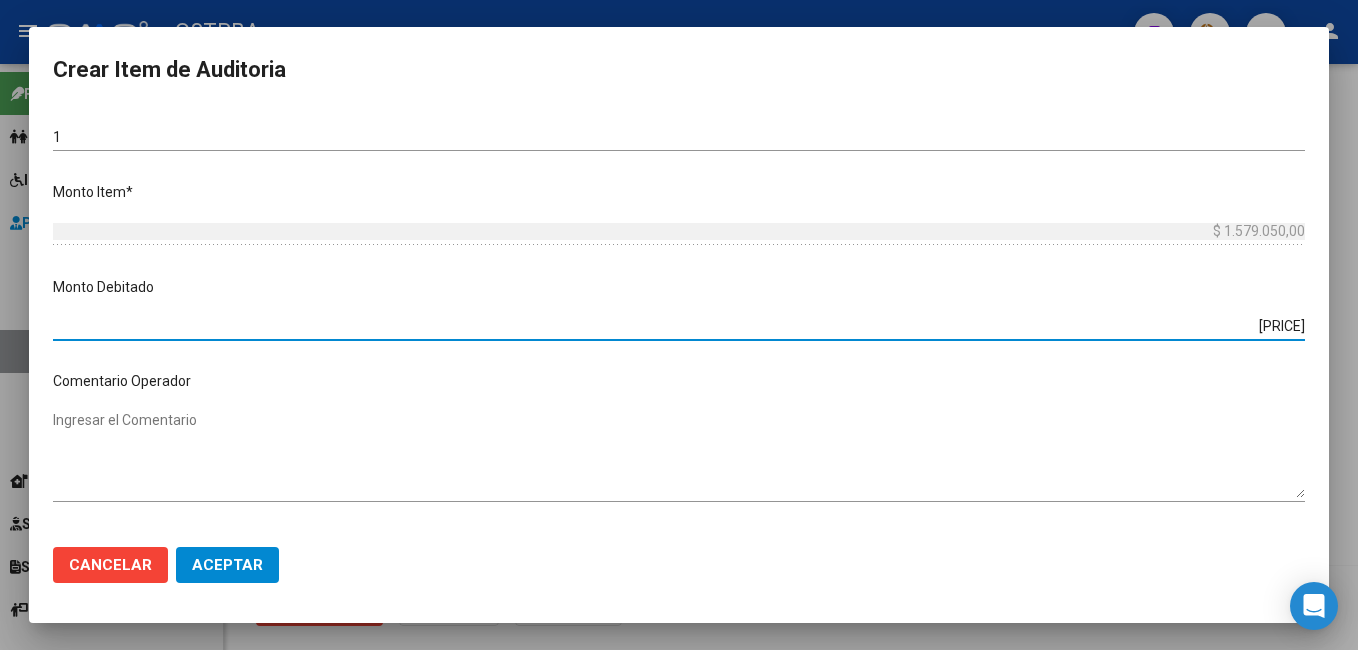 type on "$ 331.784,45" 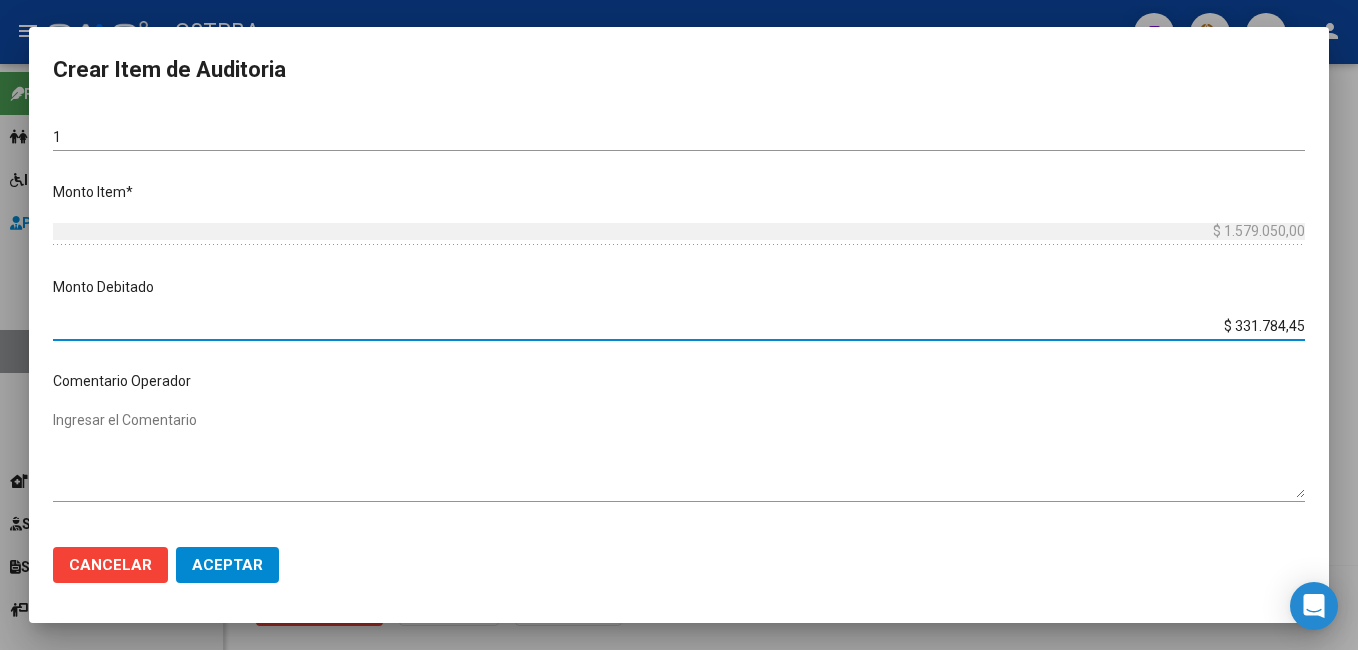click on "Ingresar el Comentario" at bounding box center [679, 454] 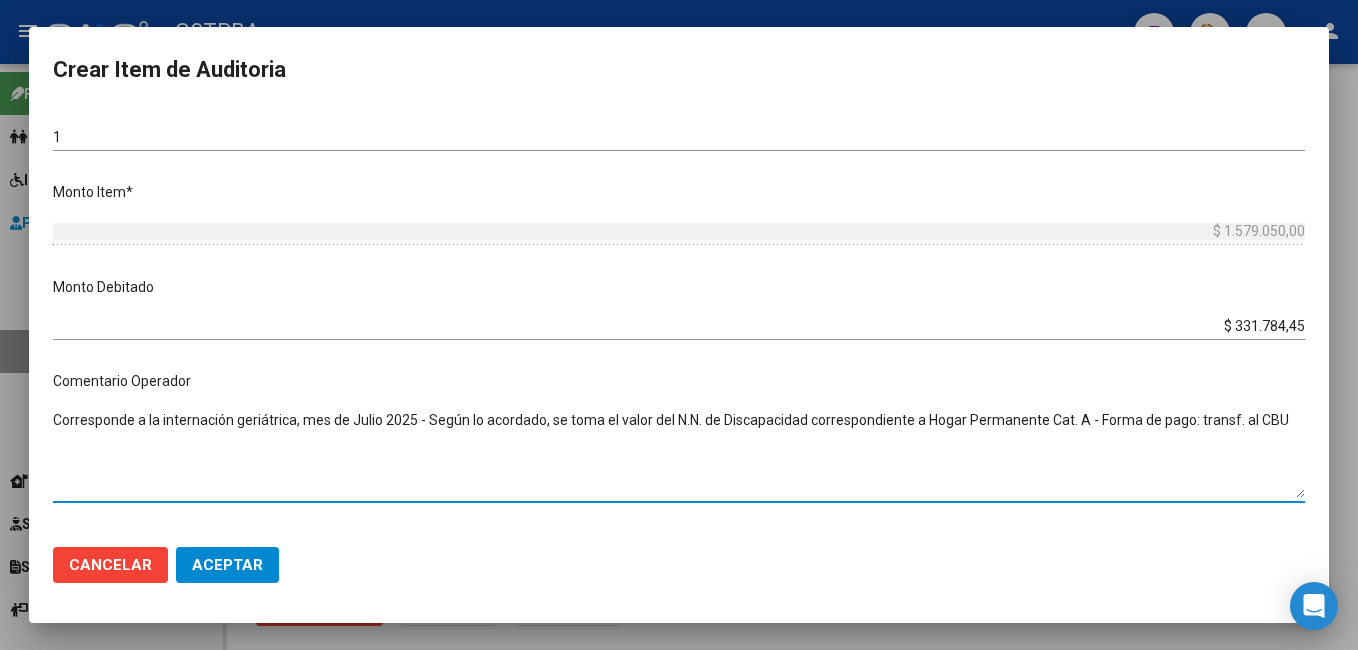 scroll, scrollTop: 1024, scrollLeft: 0, axis: vertical 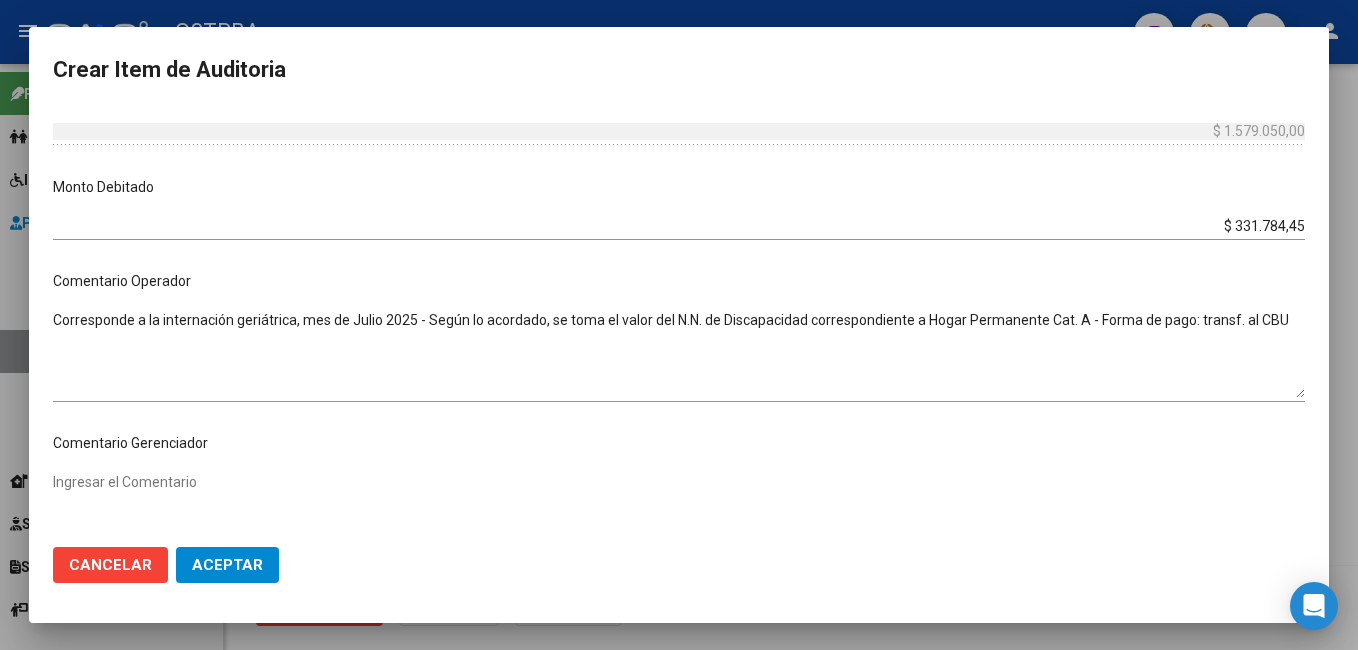 click on "[NUMBER] Nro Documento    [NUMBER] CUIL   Afiliado Activo  Análisis Afiliado  Prestaciones Auditadas FTP SSS   ERDOZAIN          SUSANA ROSA Nombre Completo  Fec. Prestación    [YEAR]-[MONTH]-[DAY] Ingresar la fecha  A01 - PRENSA  Seleccionar gerenciador Código Prestación (no obligatorio)    Ingresar el código  Precio  *   $ 1.579.050,00 Ingresar el precio  Cantidad  *   1 Ingresar la cantidad  Monto Item  *   $ 1.579.050,00 Ingresar el monto  Monto Debitado    $ 331.784,45 Ingresar el monto  Comentario Operador    Corresponde a la internación geriátrica, mes de Julio [YEAR] - Según lo acordado, se toma el valor del N.N. de Discapacidad correspondiente a Hogar Permanente Cat. A - Forma de pago: transf. al CBU Ingresar el Comentario  Comentario Gerenciador    Ingresar el Comentario  Descripción    Ingresar el Descripción   Atencion Tipo  Seleccionar tipo Seleccionar tipo  Nomenclador  Seleccionar Nomenclador Seleccionar Nomenclador" at bounding box center [679, 320] 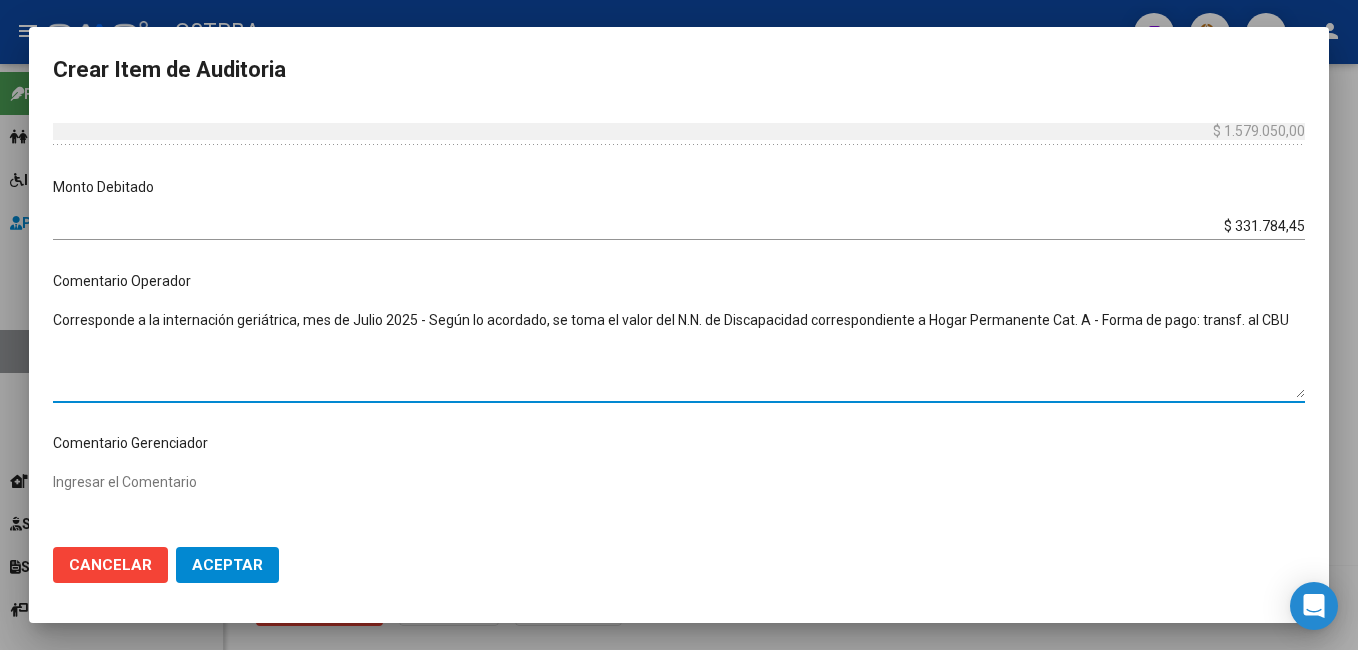 click on "Corresponde a la internación geriátrica, mes de Julio 2025 - Según lo acordado, se toma el valor del N.N. de Discapacidad correspondiente a Hogar Permanente Cat. A - Forma de pago: transf. al CBU" at bounding box center [679, 354] 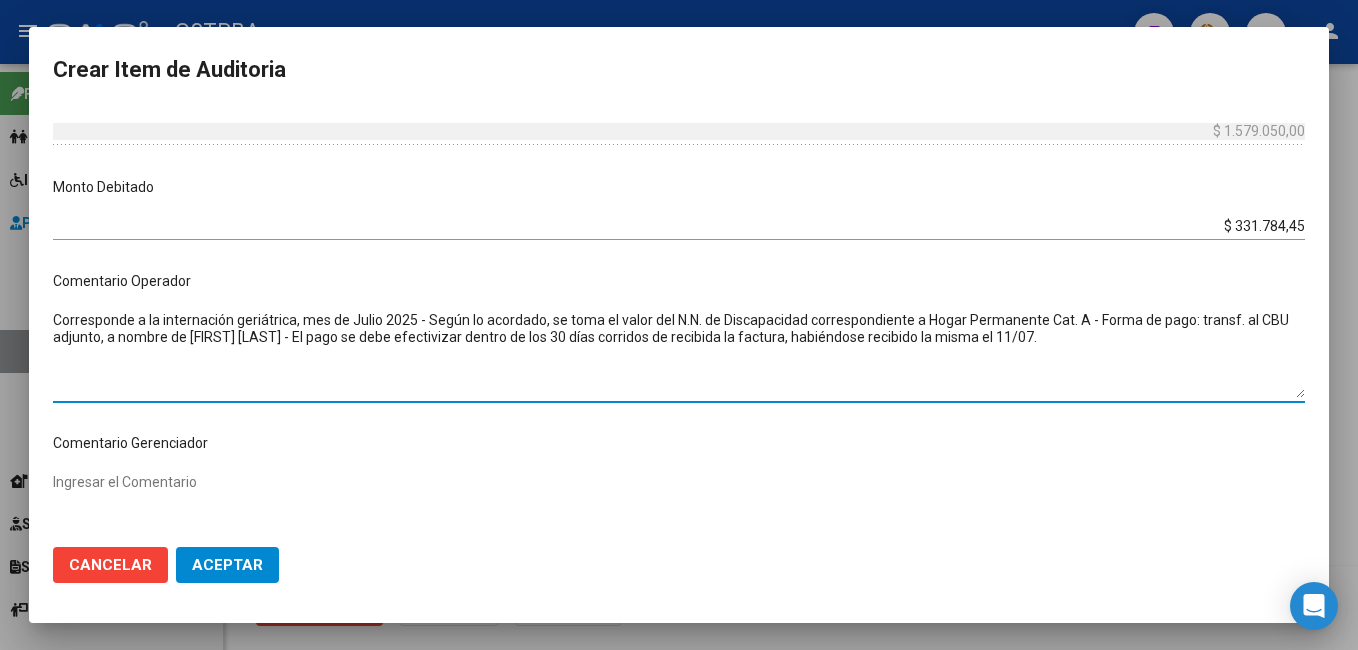 type on "Corresponde a la internación geriátrica, mes de Julio 2025 - Según lo acordado, se toma el valor del N.N. de Discapacidad correspondiente a Hogar Permanente Cat. A - Forma de pago: transf. al CBU adjunto, a nombre de [FIRST] [LAST] - El pago se debe efectivizar dentro de los 30 días corridos de recibida la factura, habiéndose recibido la misma el 11/07." 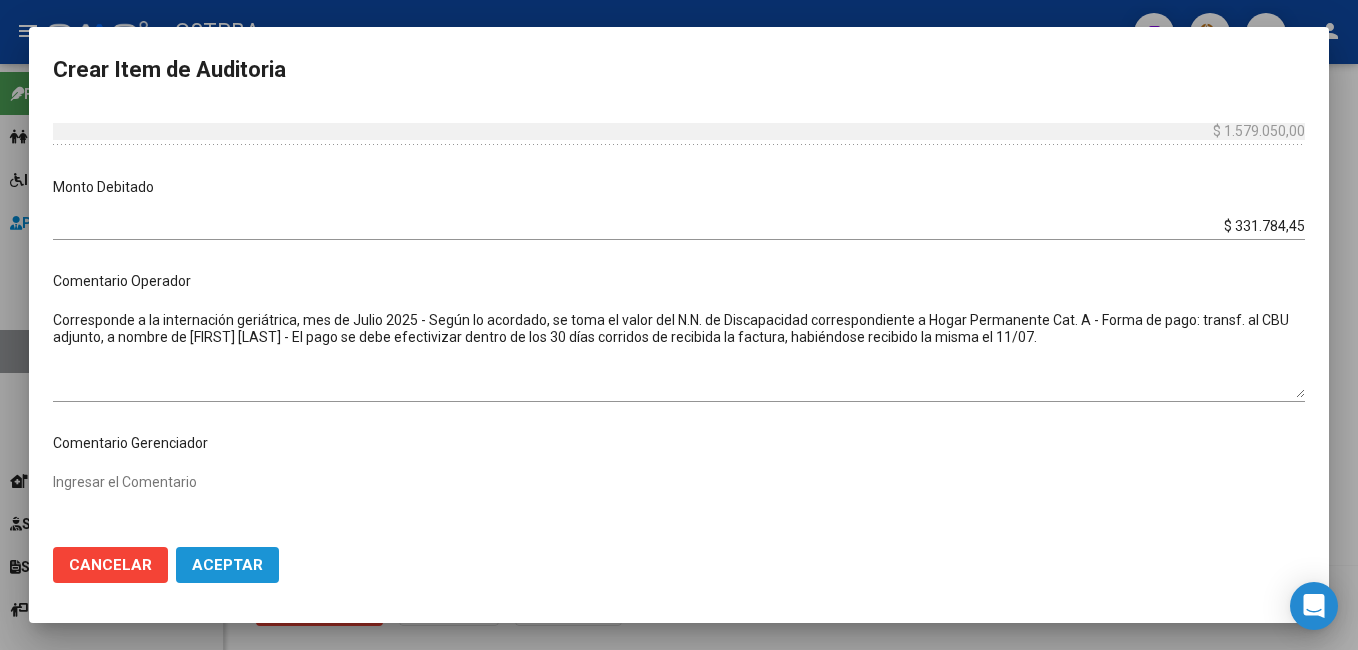 click on "Aceptar" 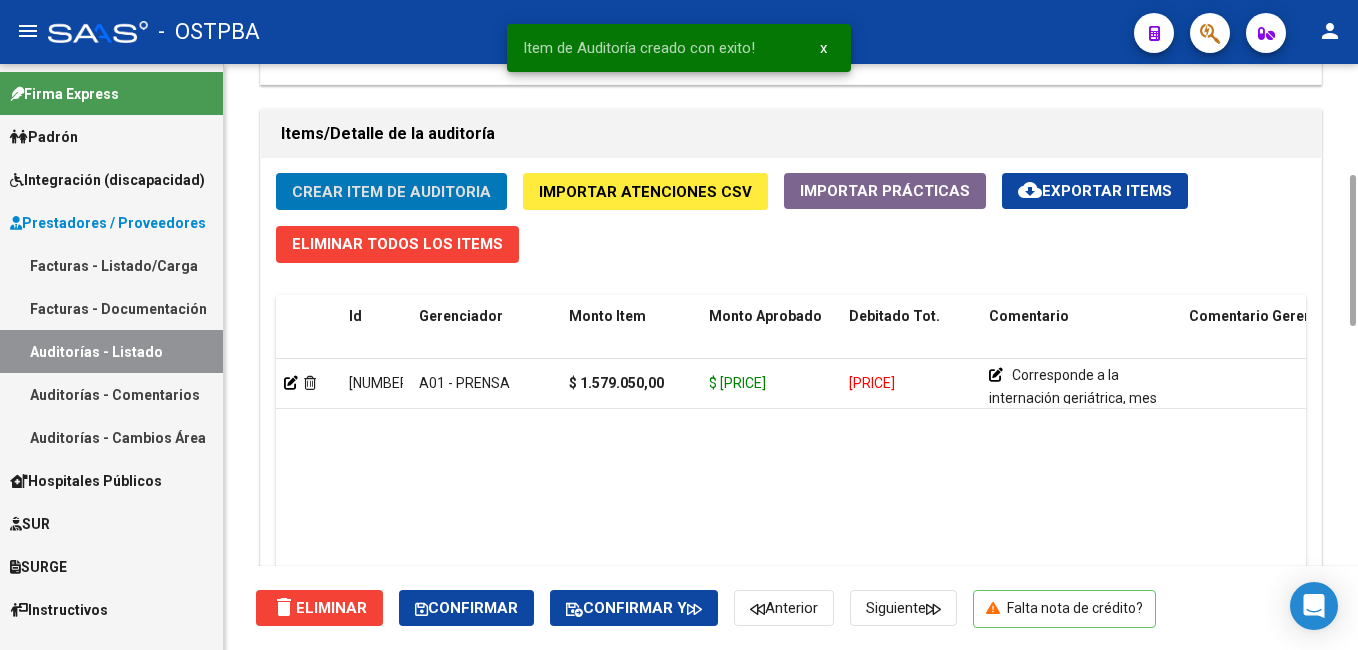 scroll, scrollTop: 1600, scrollLeft: 0, axis: vertical 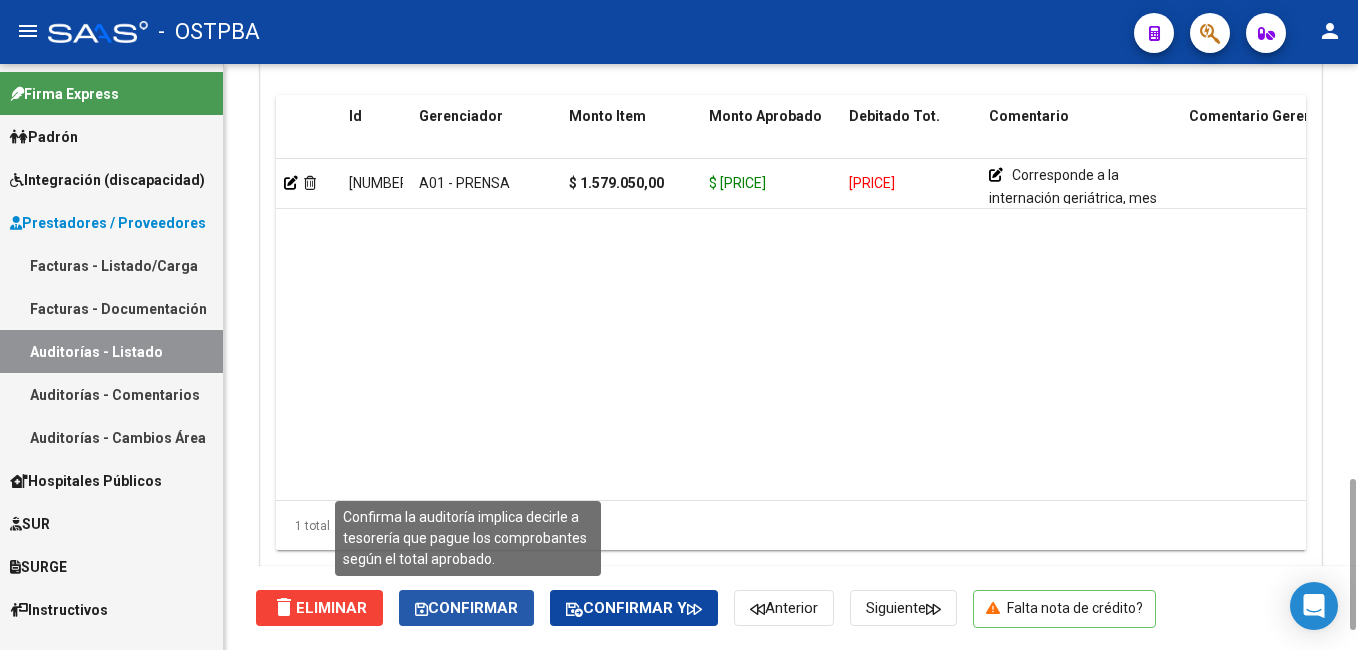 click on "Confirmar" 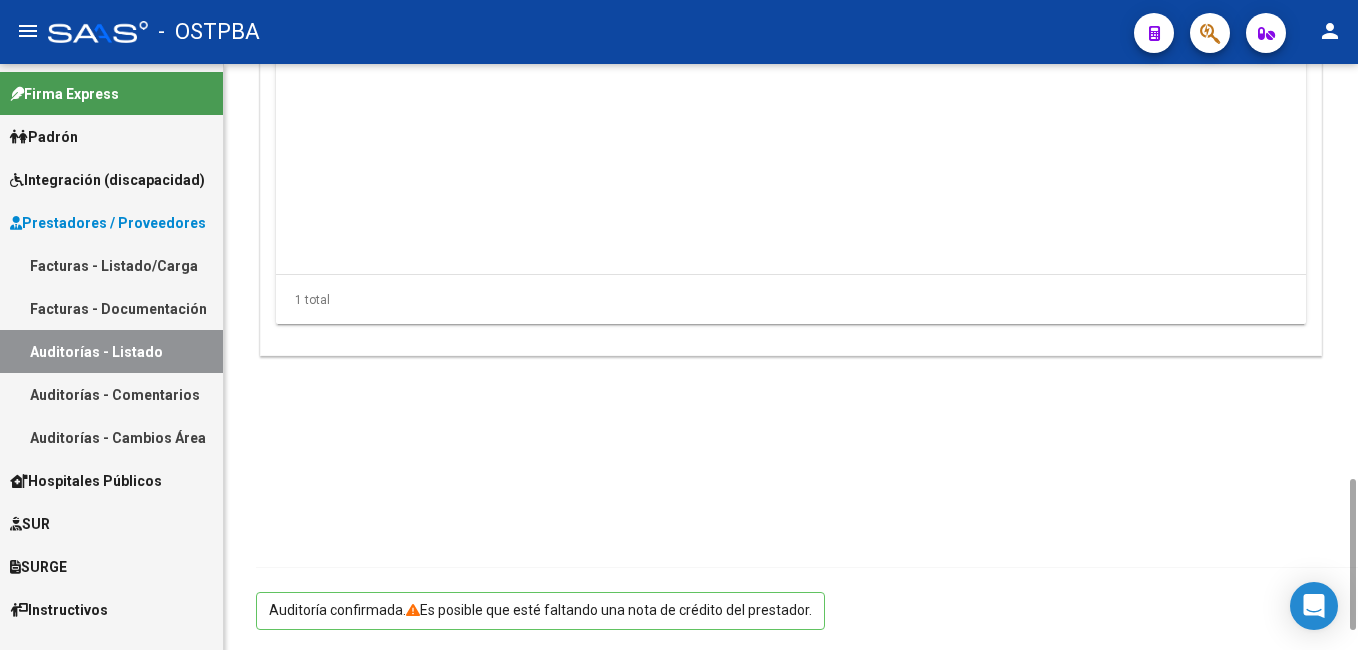 type on "202507" 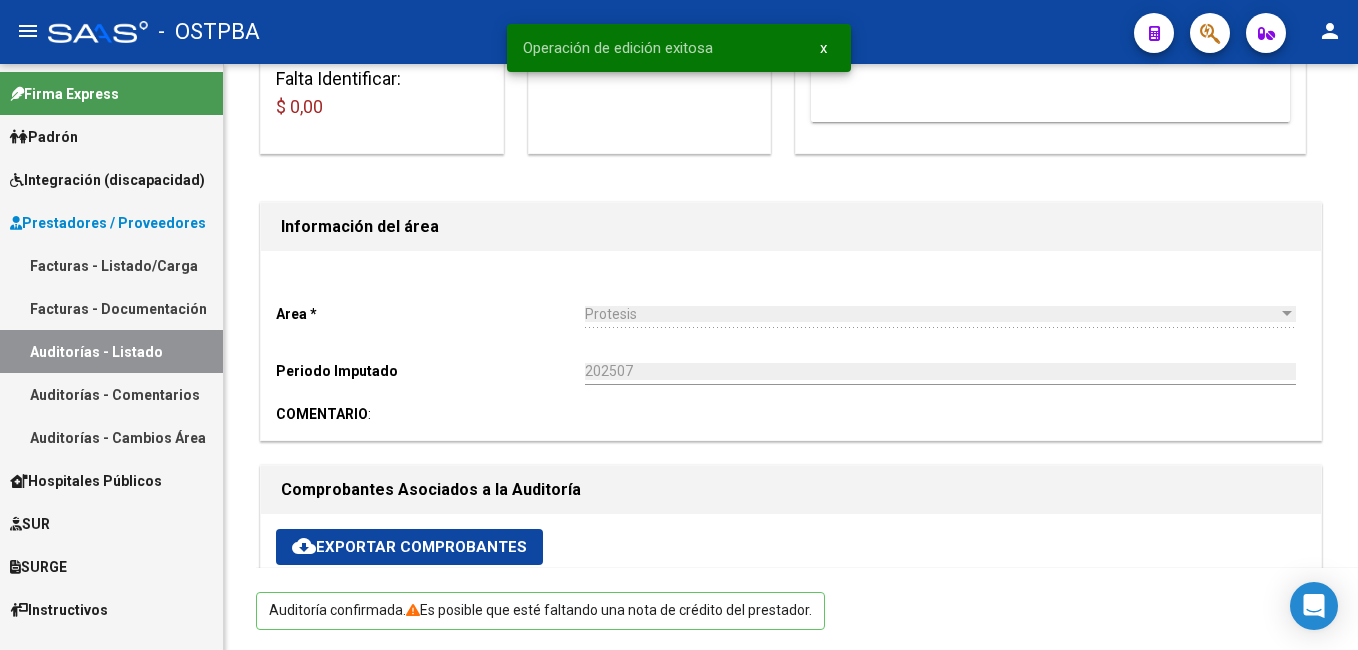 scroll, scrollTop: 0, scrollLeft: 0, axis: both 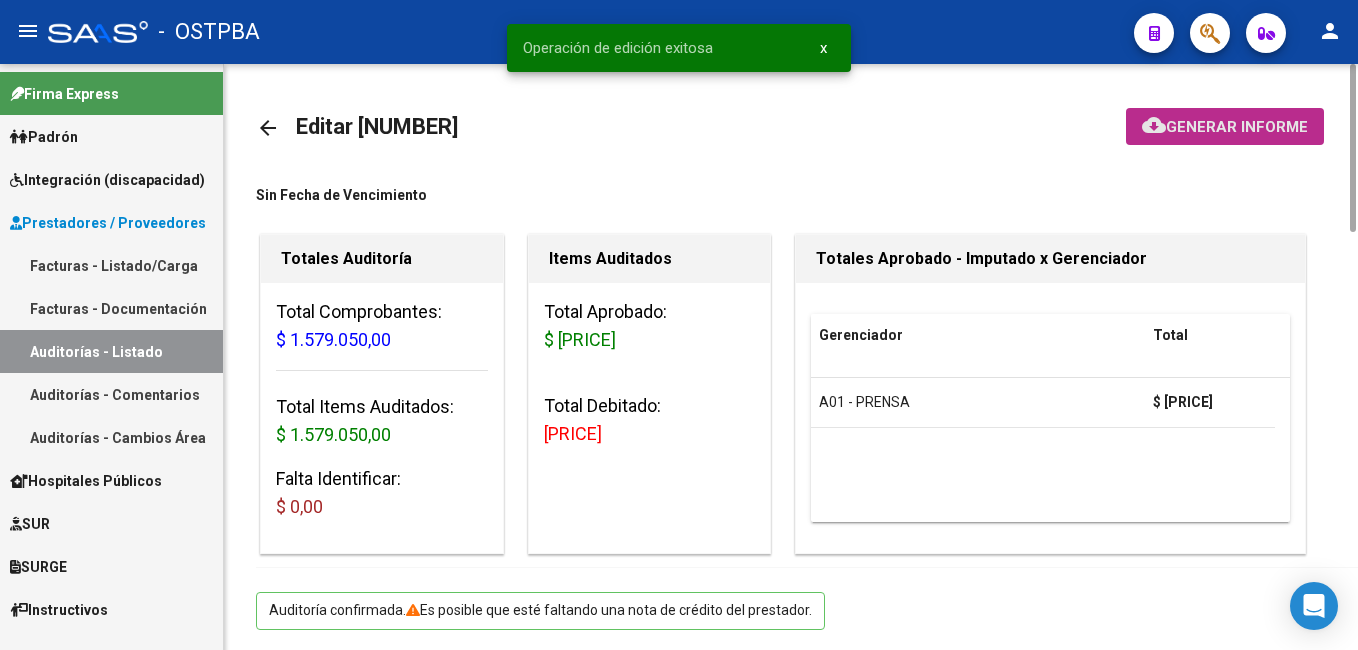 click on "Generar informe" 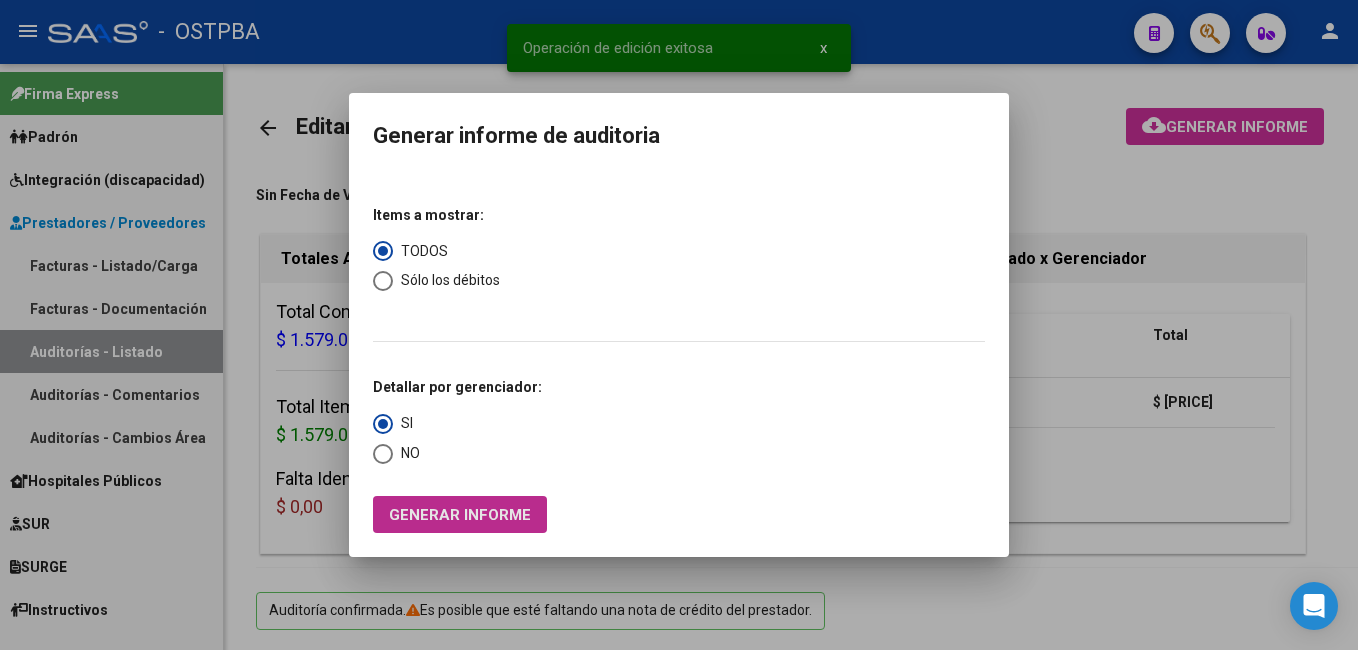 click on "Generar informe" at bounding box center (460, 515) 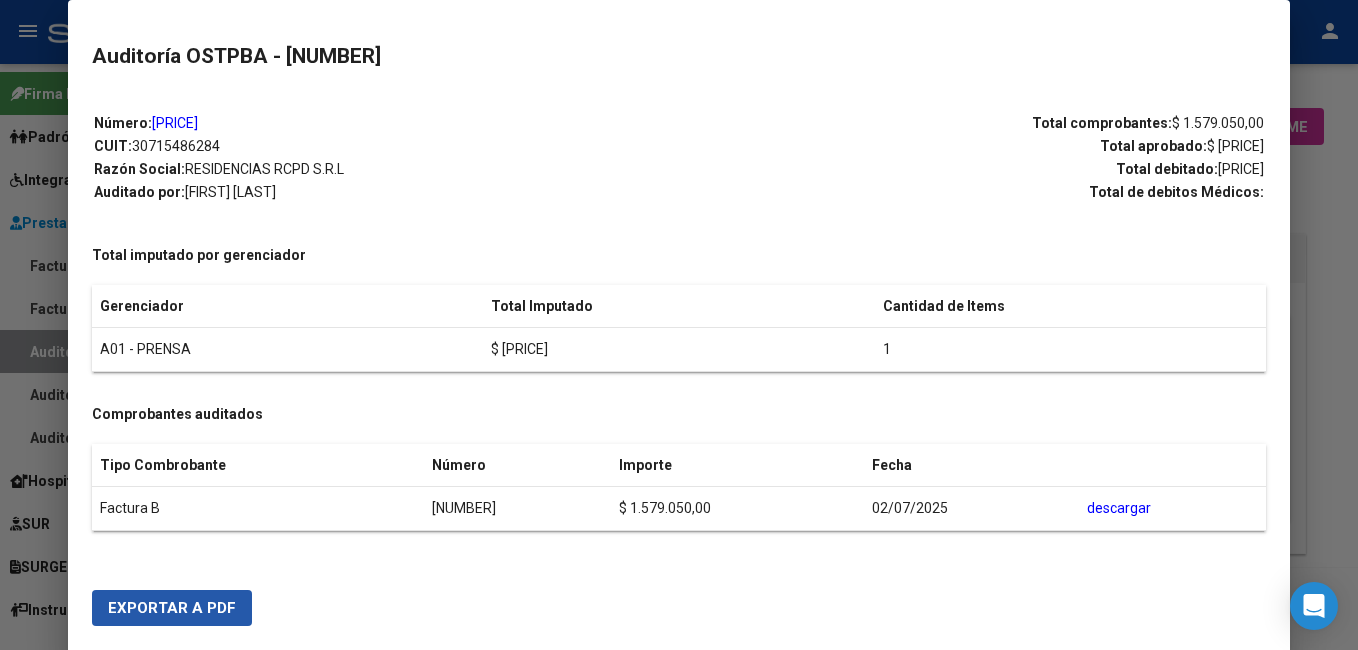 click on "Exportar a PDF" at bounding box center [172, 608] 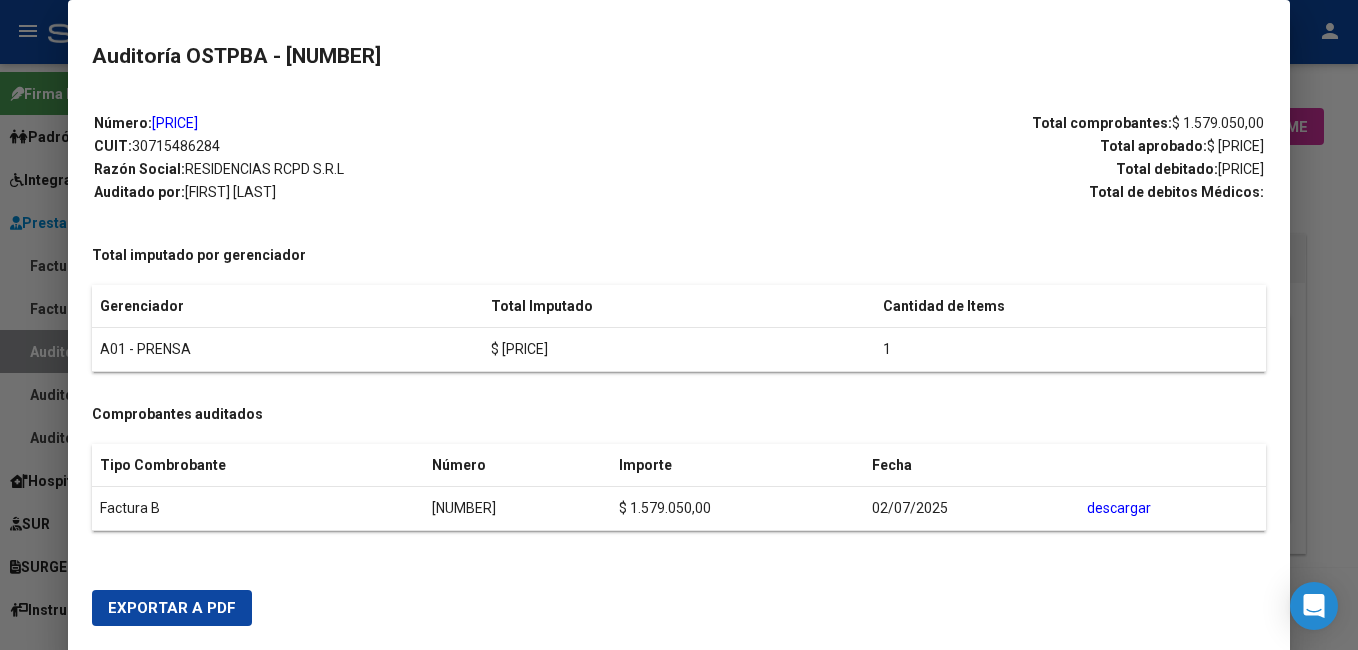 click at bounding box center [679, 325] 